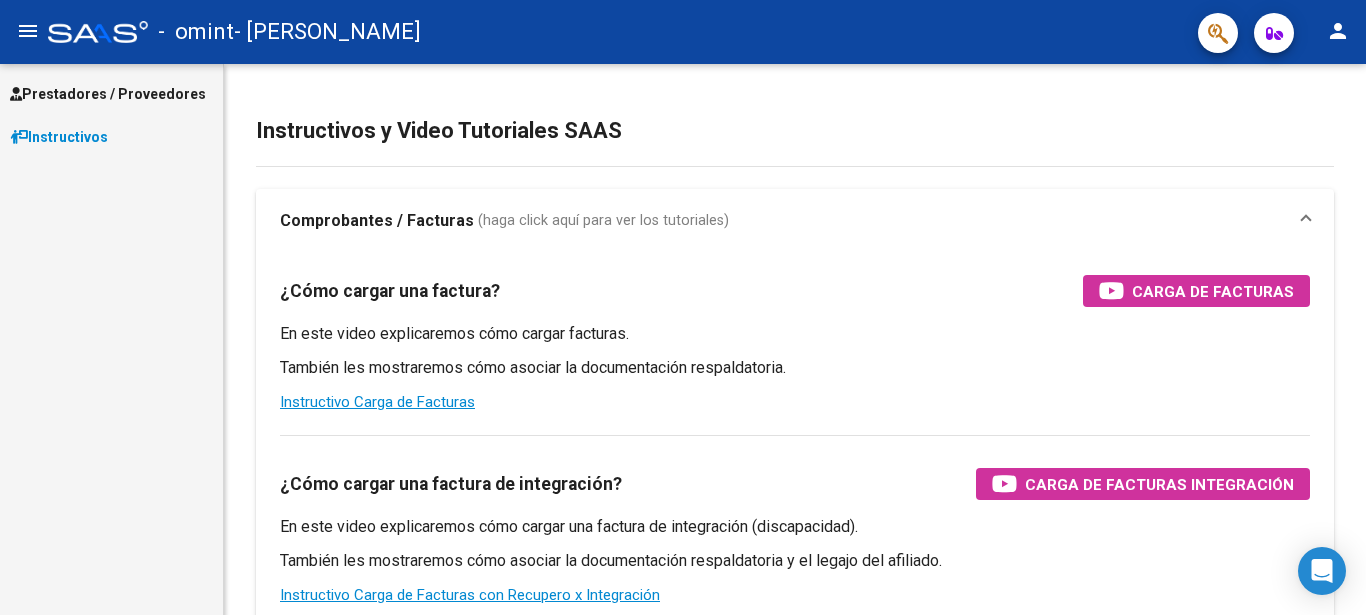 scroll, scrollTop: 0, scrollLeft: 0, axis: both 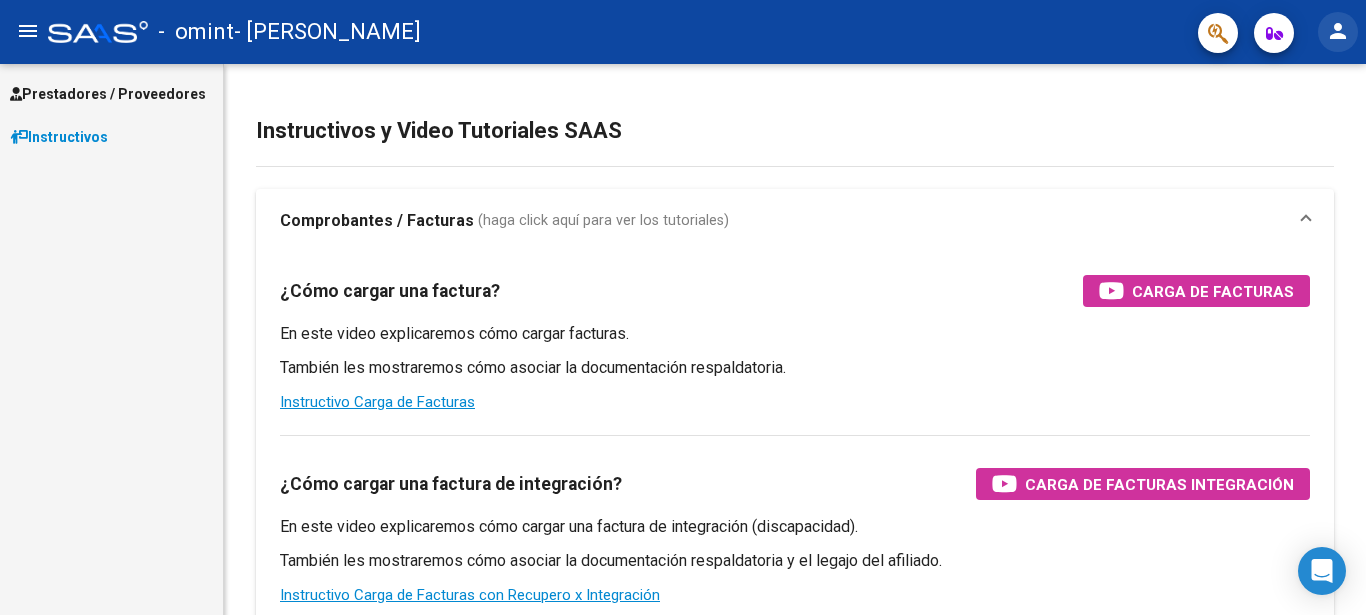click on "person" 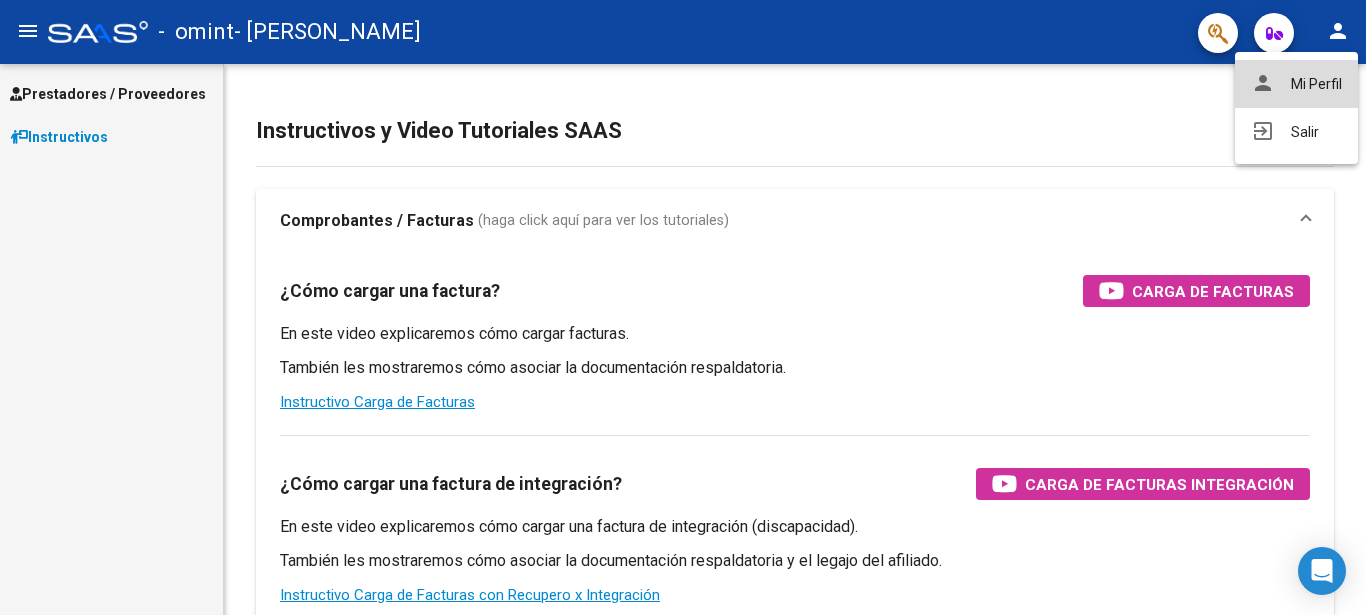 click on "person  Mi Perfil" at bounding box center [1296, 84] 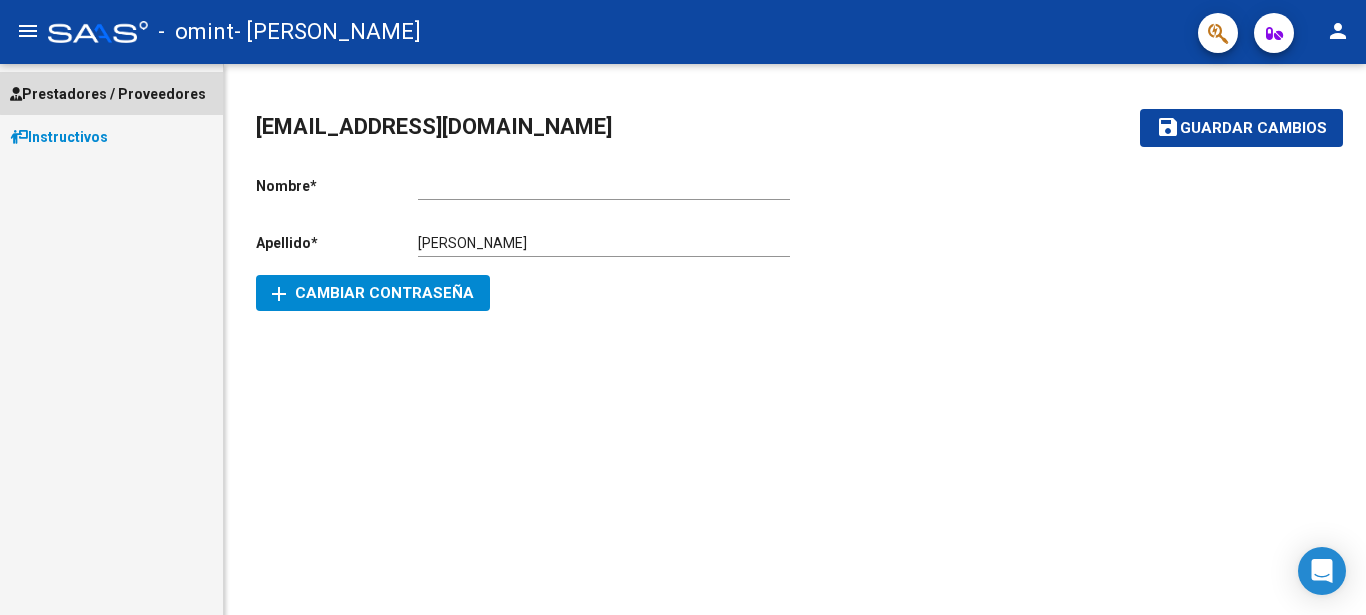 click on "Prestadores / Proveedores" at bounding box center (108, 94) 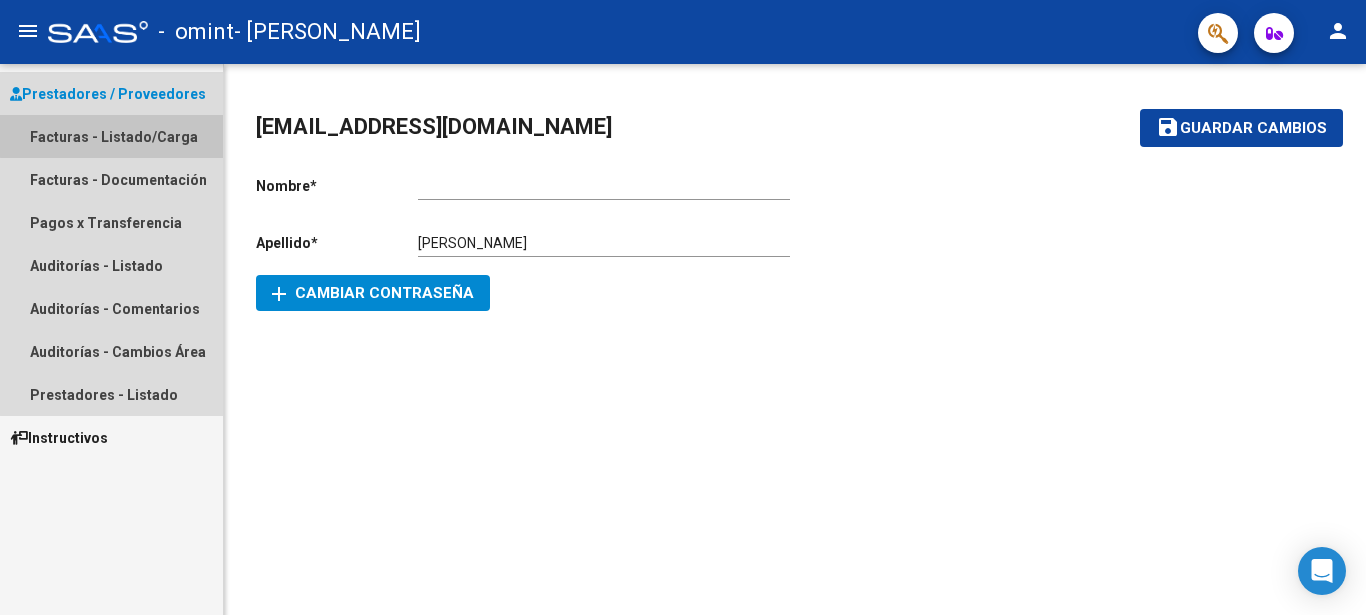click on "Facturas - Listado/Carga" at bounding box center (111, 136) 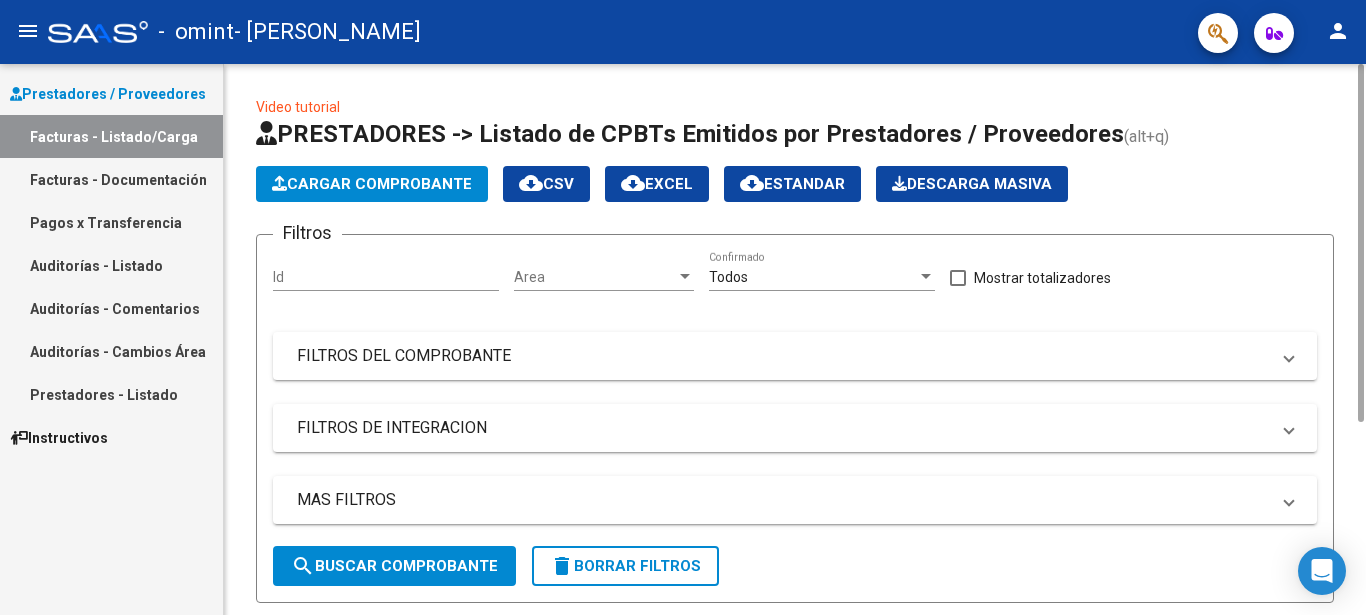 click on "Filtros Id Area Area Todos  Confirmado   Mostrar totalizadores   FILTROS DEL COMPROBANTE  Comprobante Tipo Comprobante Tipo Start date – Fec. Comprobante Desde / Hasta Días Emisión Desde(cant. días) Días Emisión Hasta(cant. días) CUIT / Razón Social Pto. Venta Nro. Comprobante Código SSS CAE Válido CAE Válido Todos  Cargado Módulo Hosp. Todos  Tiene facturacion Apócrifa Hospital Refes  FILTROS DE INTEGRACION  Período De Prestación Campos del Archivo de Rendición Devuelto x SSS (dr_envio) Todos  Rendido x SSS (dr_envio) Tipo de Registro Tipo de Registro Período Presentación Período [PERSON_NAME] del Legajo Asociado (preaprobación) Afiliado Legajo (cuil/nombre) Todos  Solo facturas preaprobadas  MAS FILTROS  Todos  Con Doc. Respaldatoria Todos  Con Trazabilidad Todos  Asociado a Expediente Sur Auditoría Auditoría Auditoría Id Start date – Auditoría Confirmada Desde / Hasta Start date – Fec. Rec. Desde / Hasta Start date – Fec. Creado Desde / Hasta Start date – Op Estado" 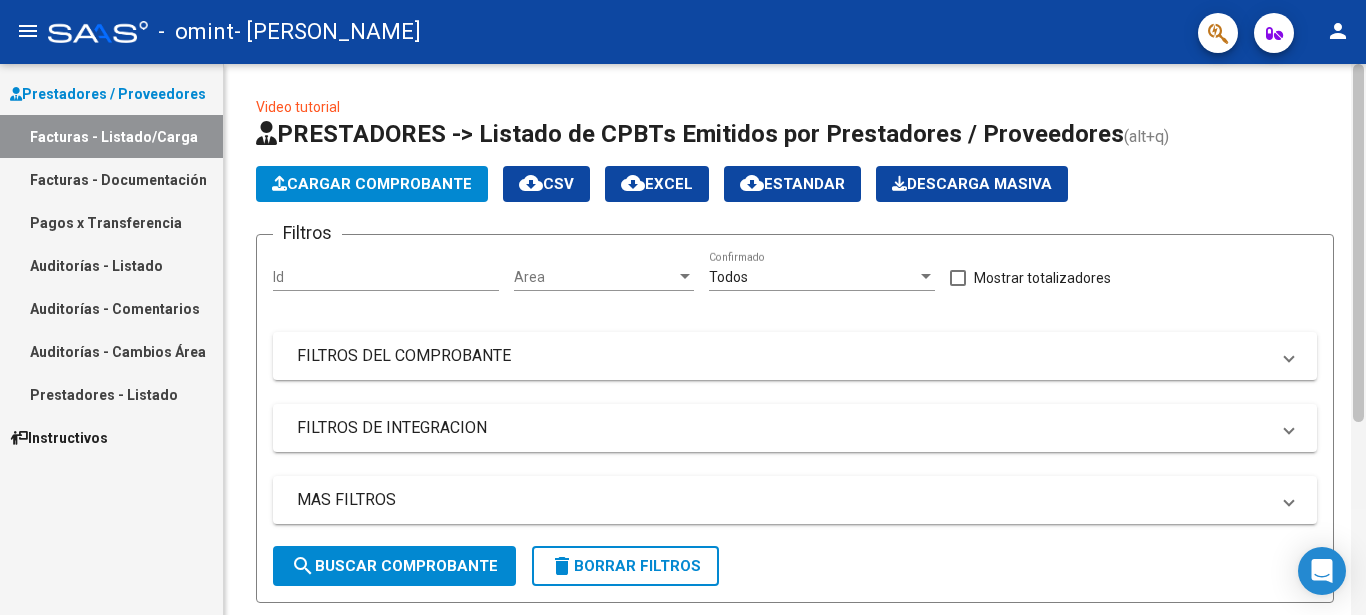 scroll, scrollTop: 414, scrollLeft: 0, axis: vertical 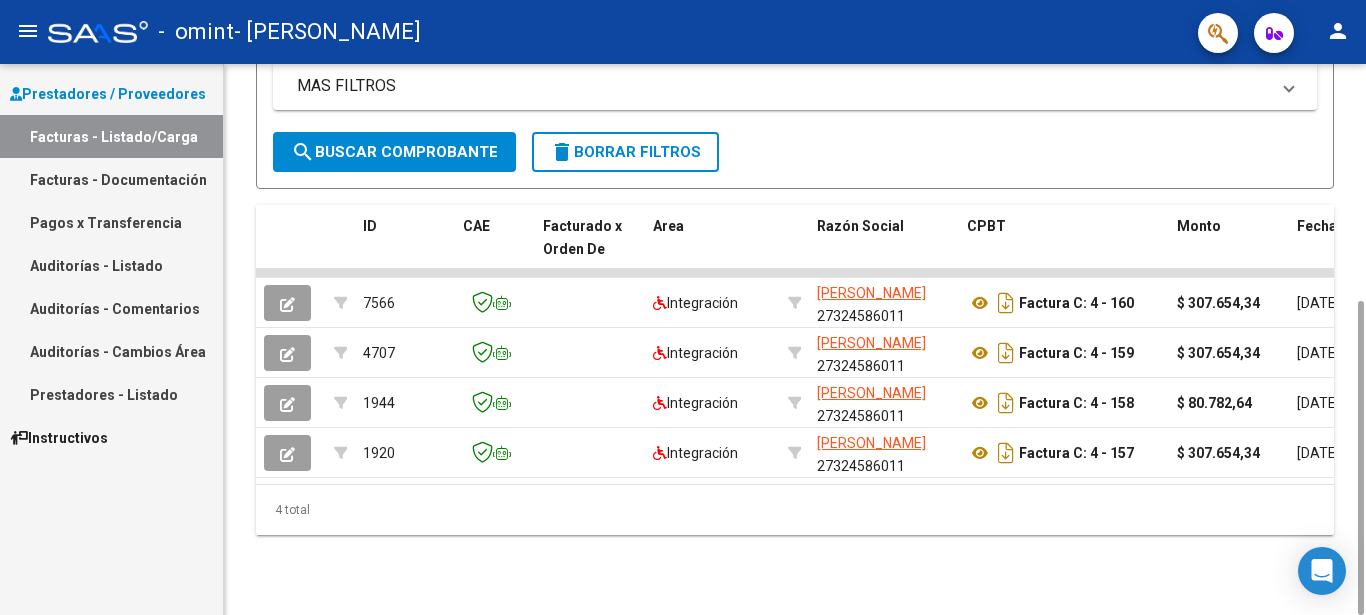 drag, startPoint x: 1365, startPoint y: 168, endPoint x: 1146, endPoint y: 646, distance: 525.7804 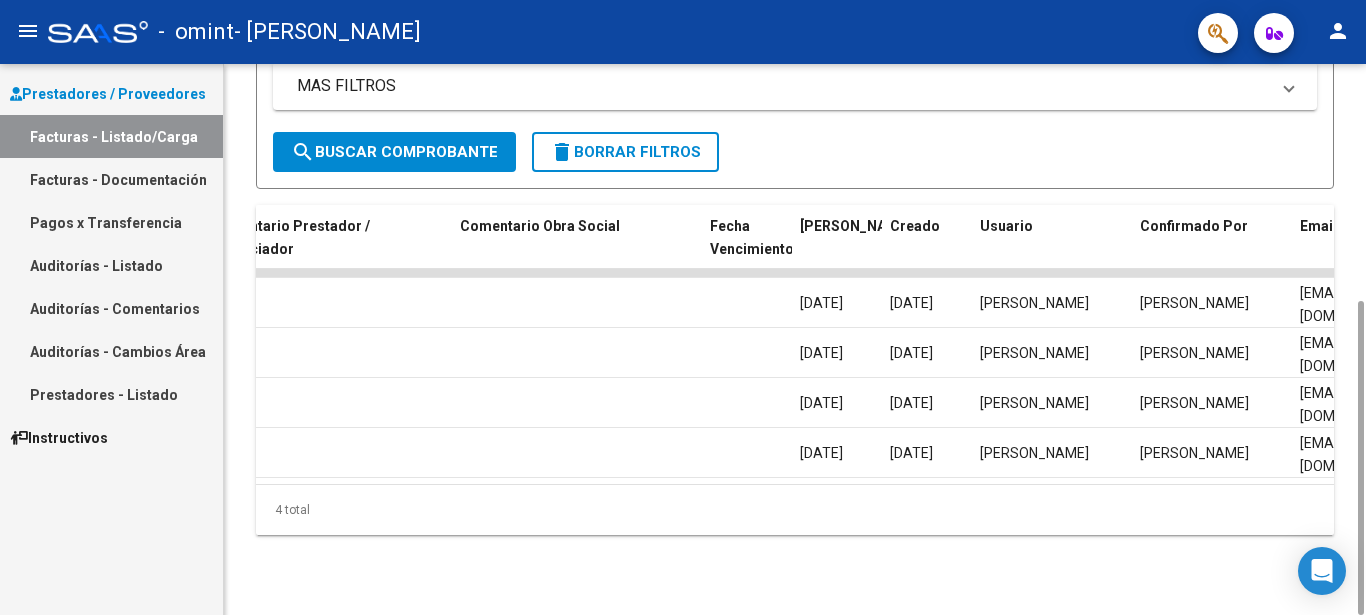 scroll, scrollTop: 0, scrollLeft: 3138, axis: horizontal 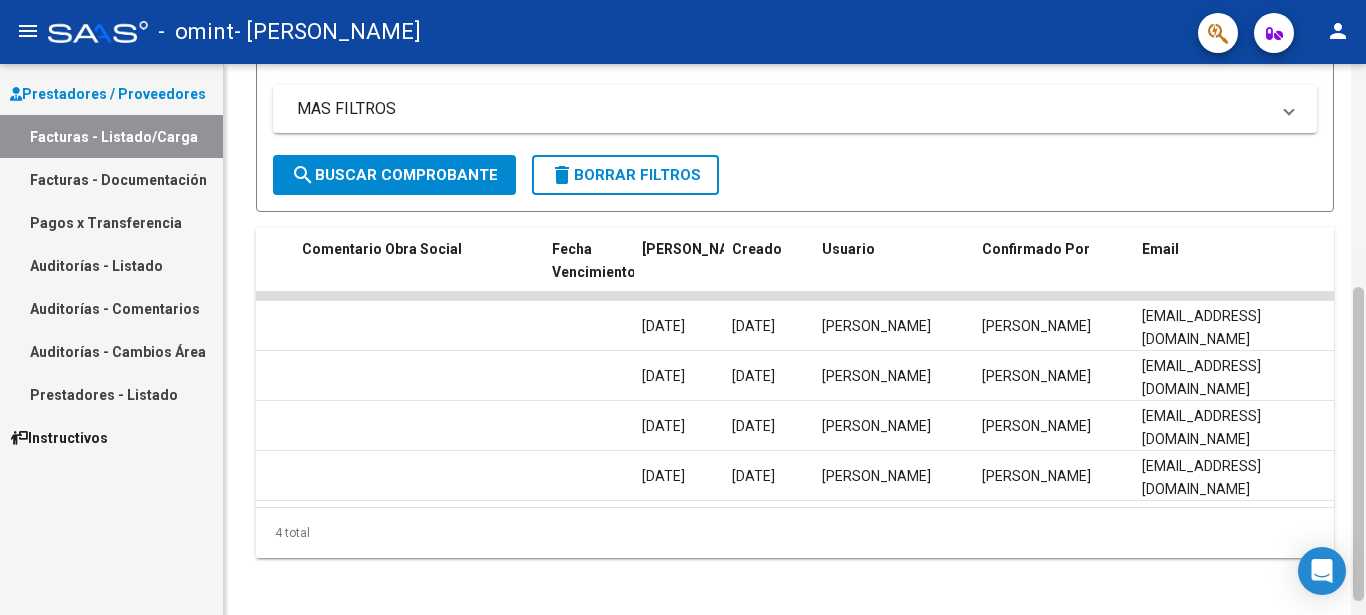 drag, startPoint x: 1363, startPoint y: 374, endPoint x: 1365, endPoint y: 361, distance: 13.152946 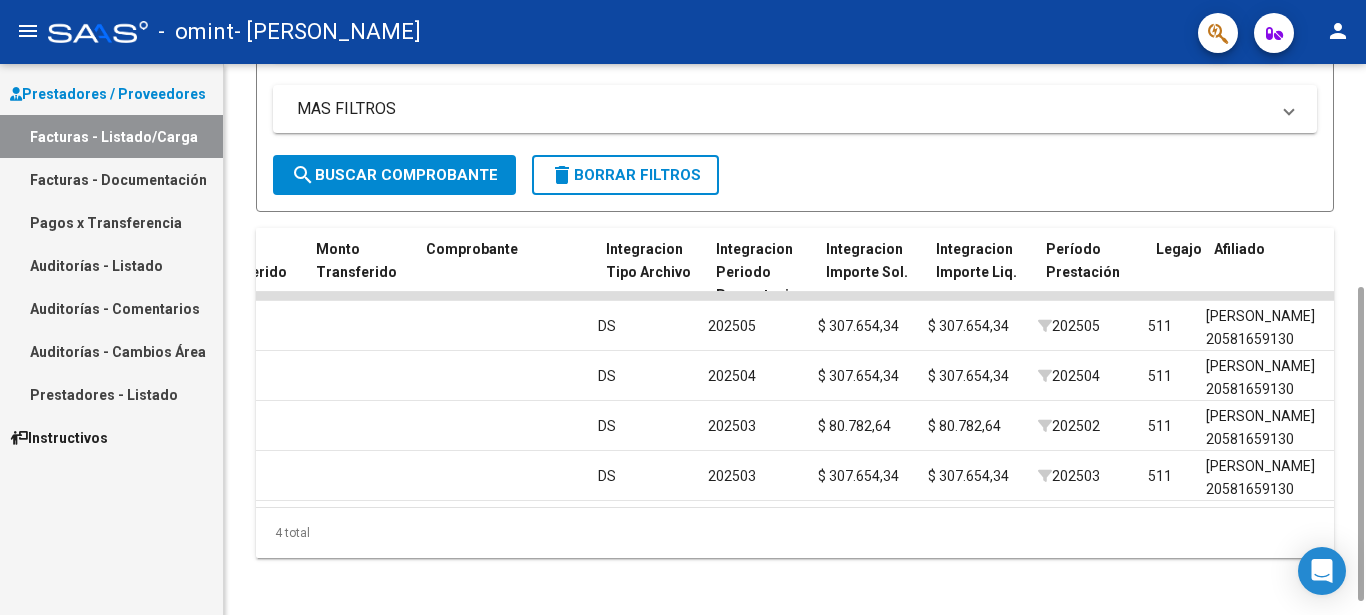 scroll, scrollTop: 0, scrollLeft: 1816, axis: horizontal 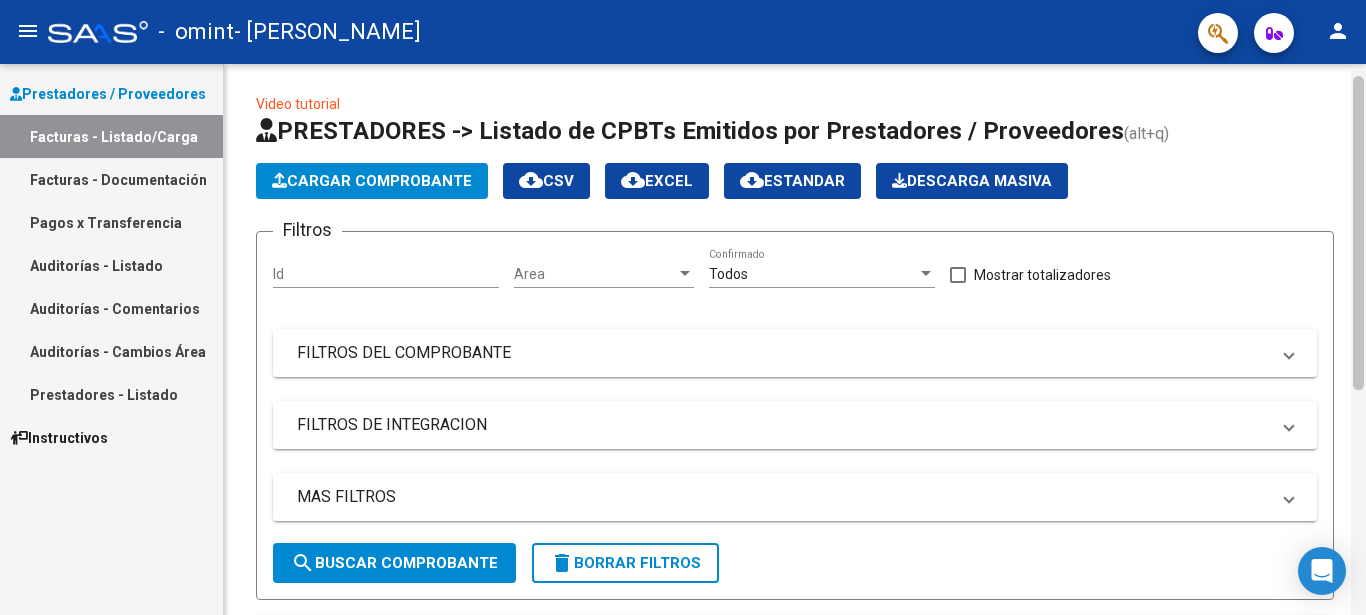drag, startPoint x: 1354, startPoint y: 362, endPoint x: 1356, endPoint y: 127, distance: 235.00851 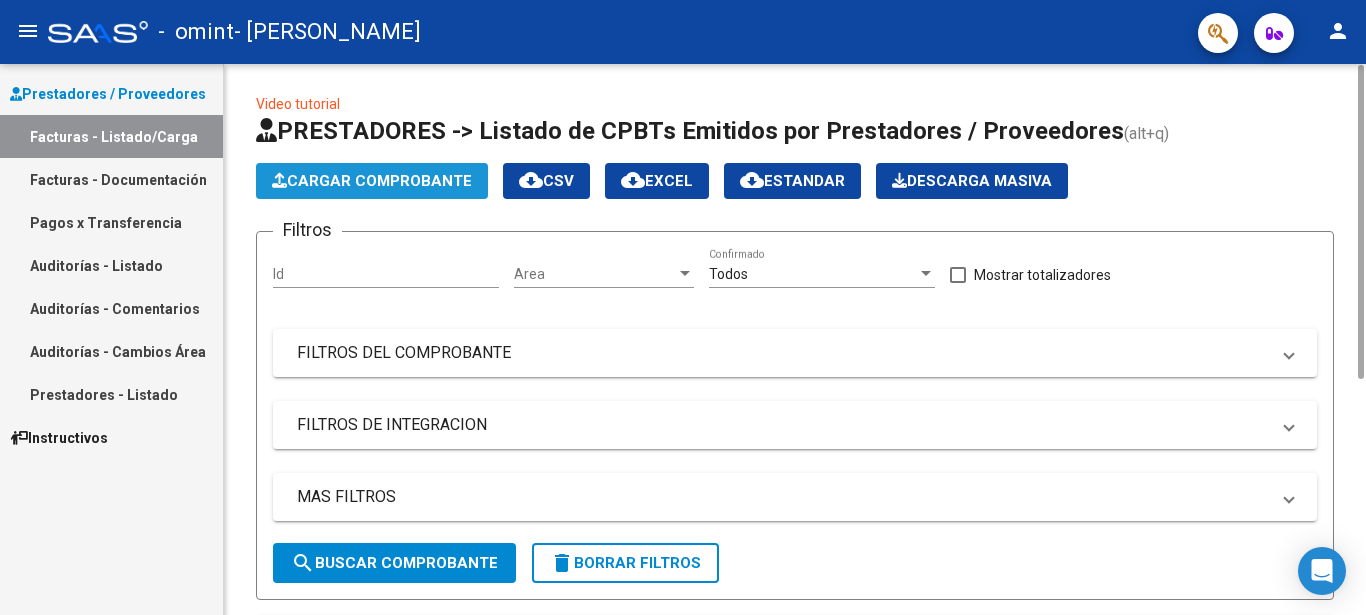 click on "Cargar Comprobante" 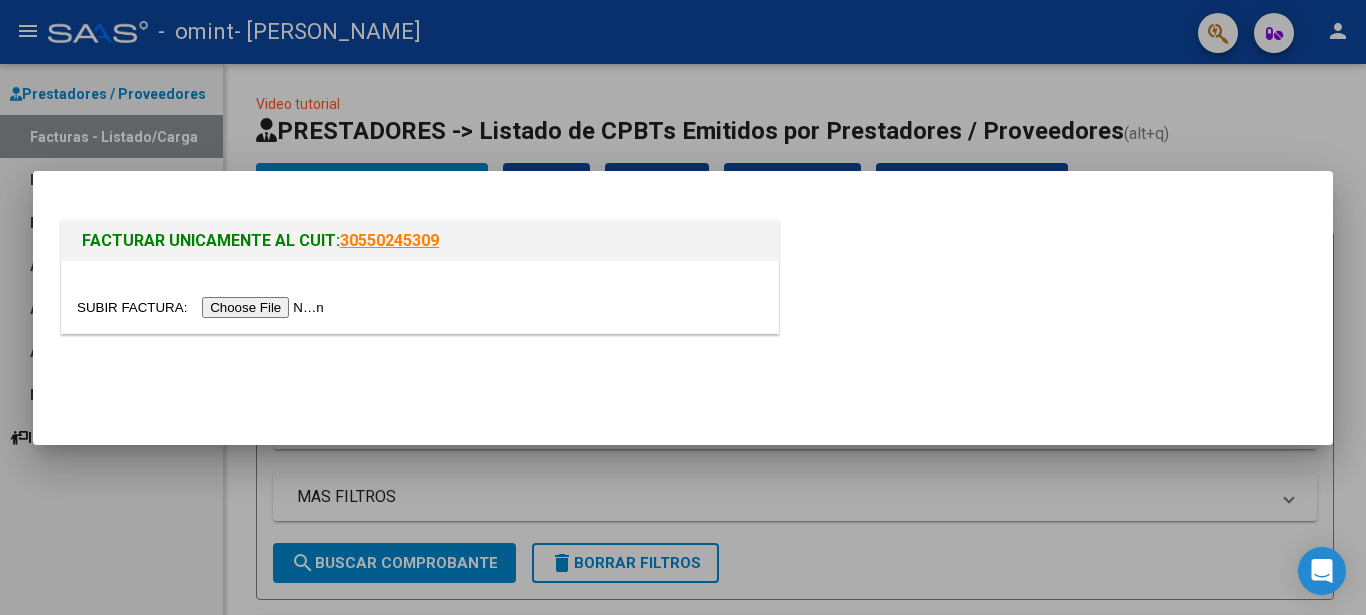 click at bounding box center [203, 307] 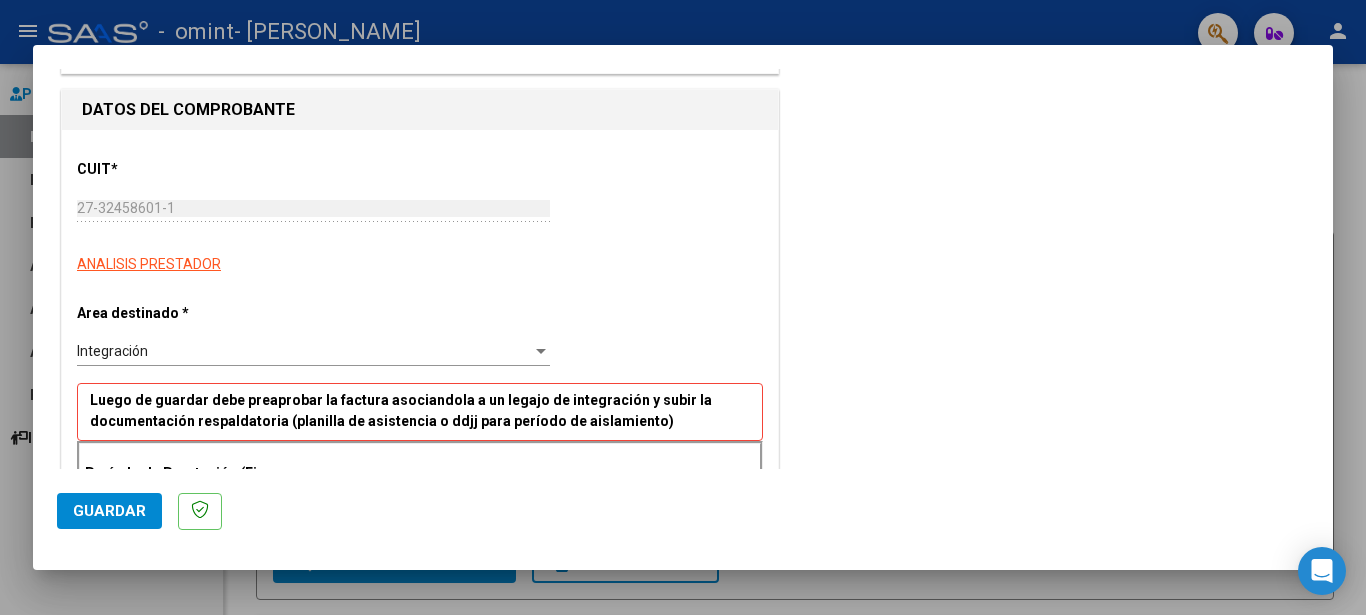 scroll, scrollTop: 205, scrollLeft: 0, axis: vertical 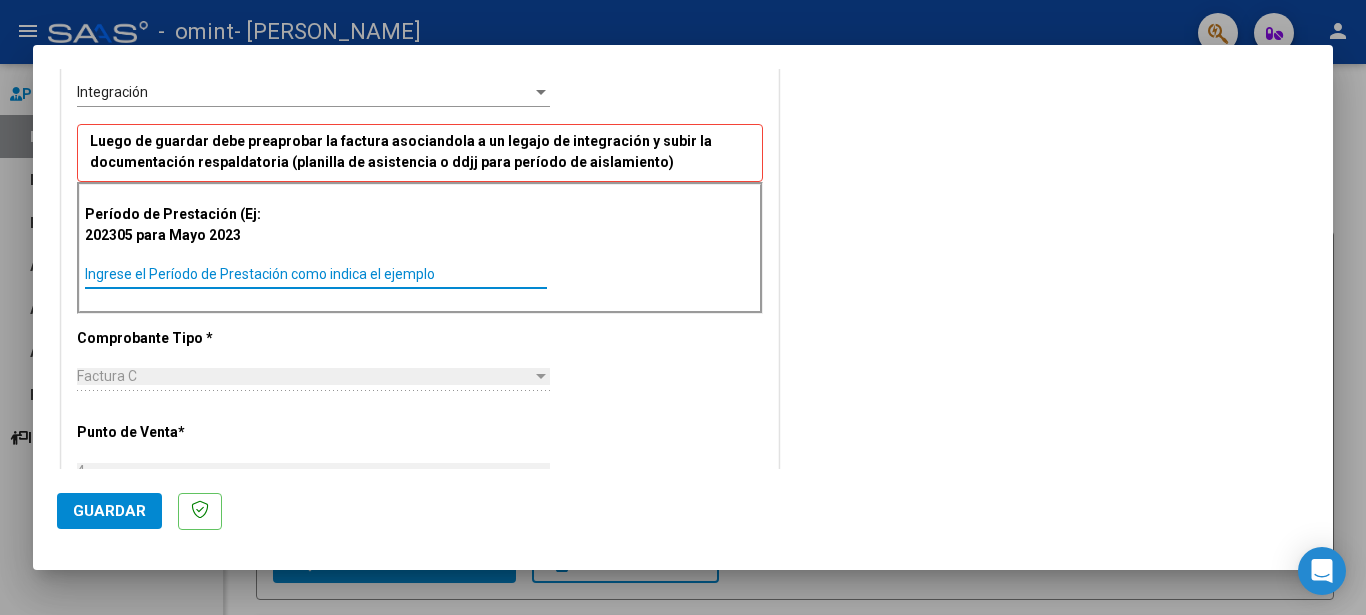 click on "Ingrese el Período de Prestación como indica el ejemplo" at bounding box center [316, 274] 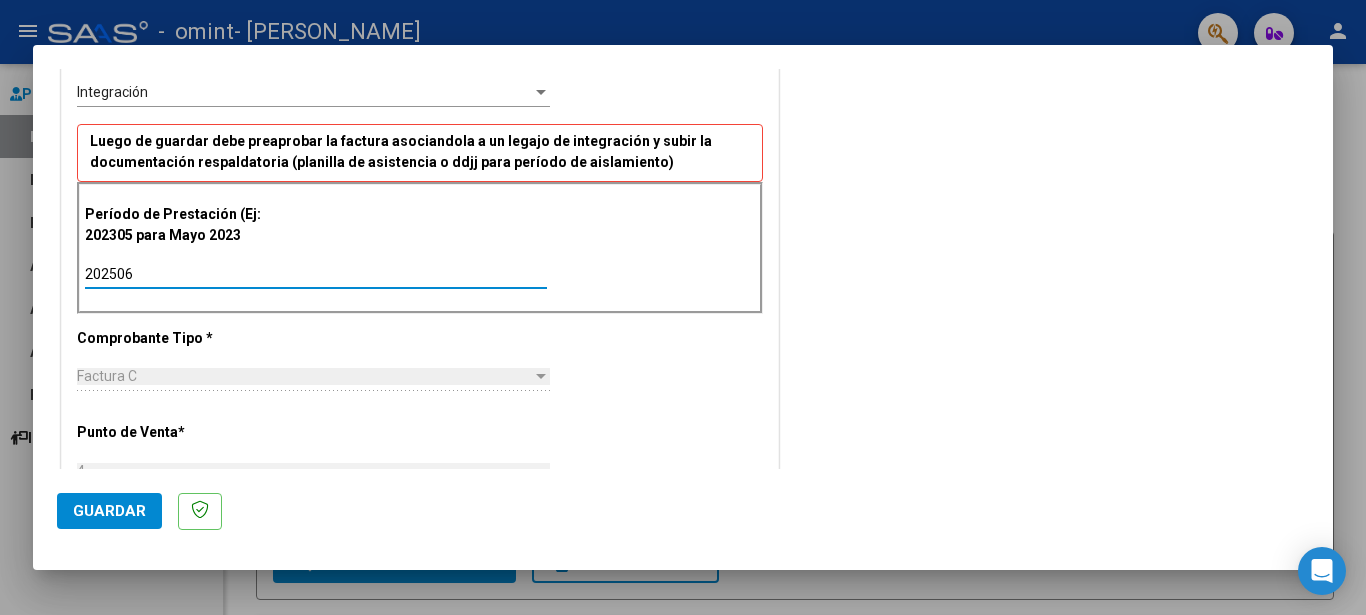 type on "202506" 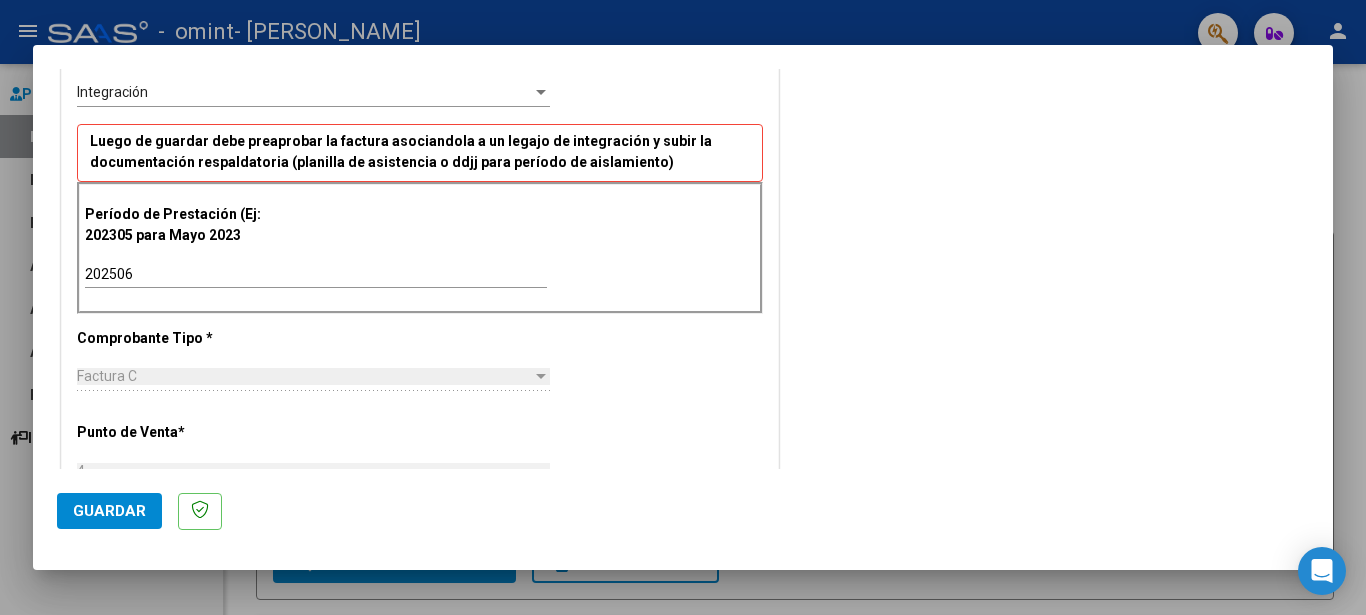 click at bounding box center (541, 377) 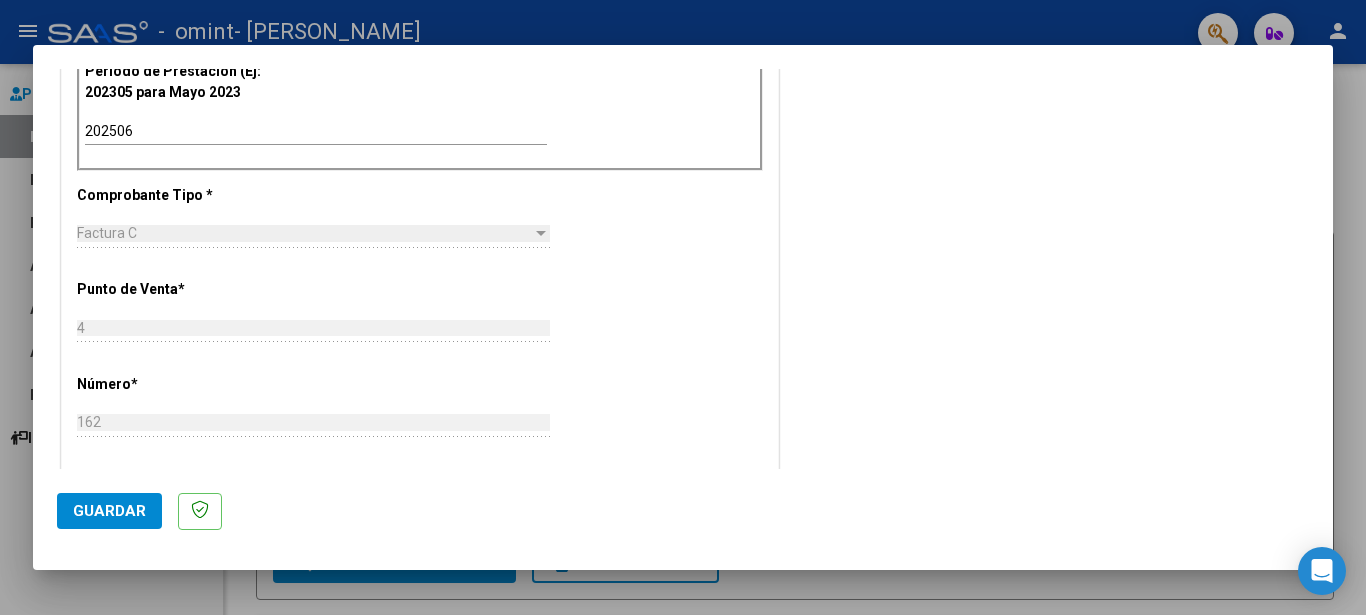 scroll, scrollTop: 598, scrollLeft: 0, axis: vertical 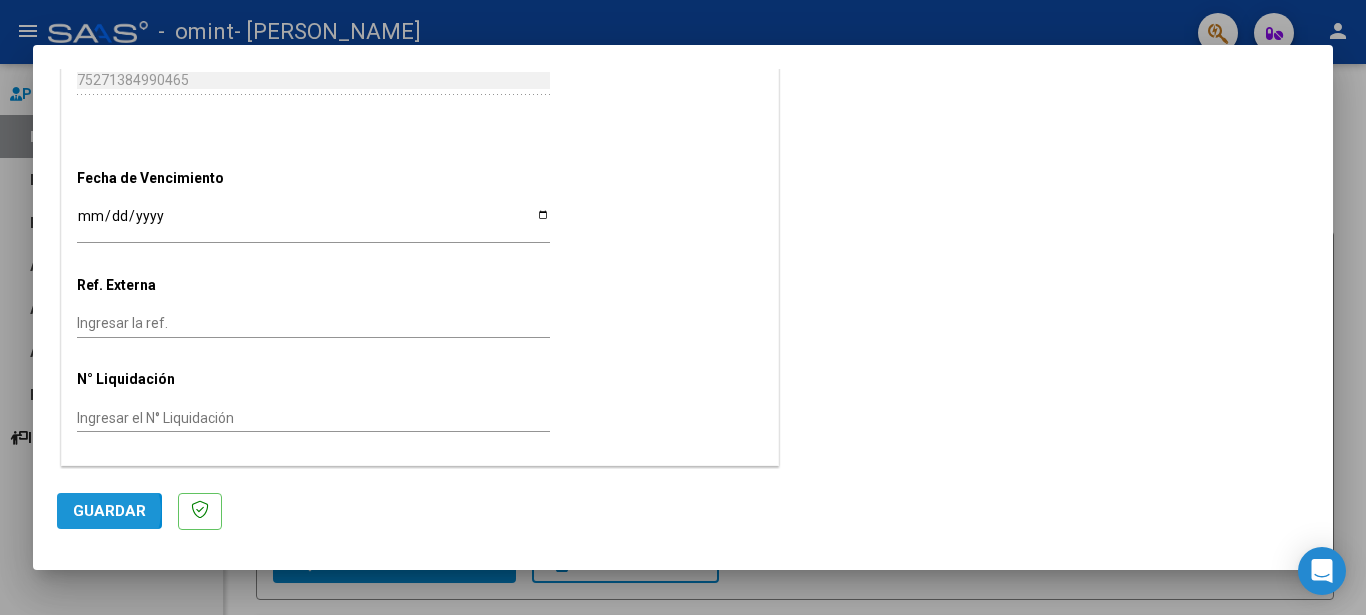 click on "Guardar" 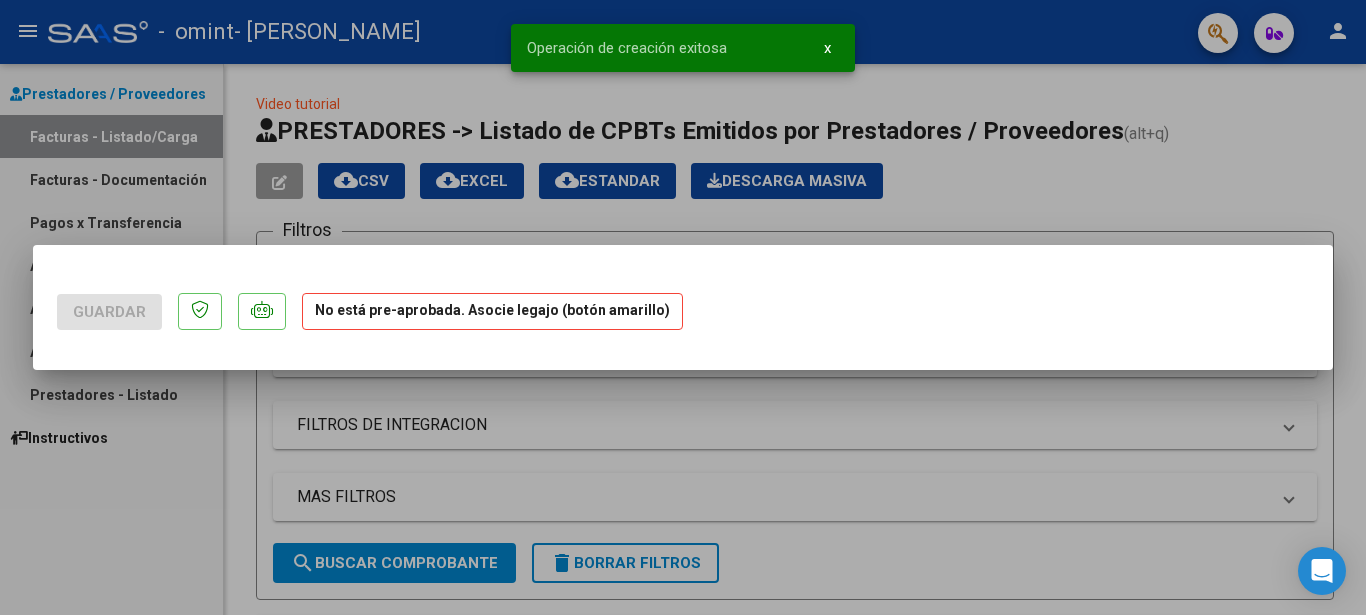 scroll, scrollTop: 0, scrollLeft: 0, axis: both 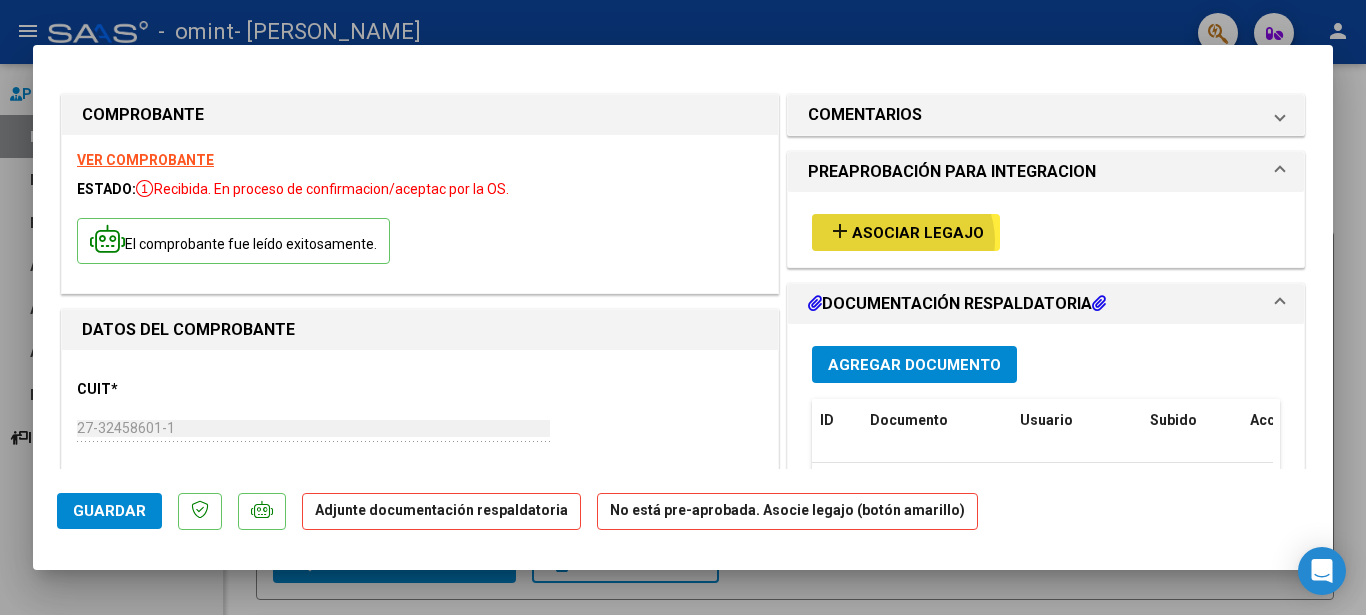 click on "Asociar Legajo" at bounding box center [918, 233] 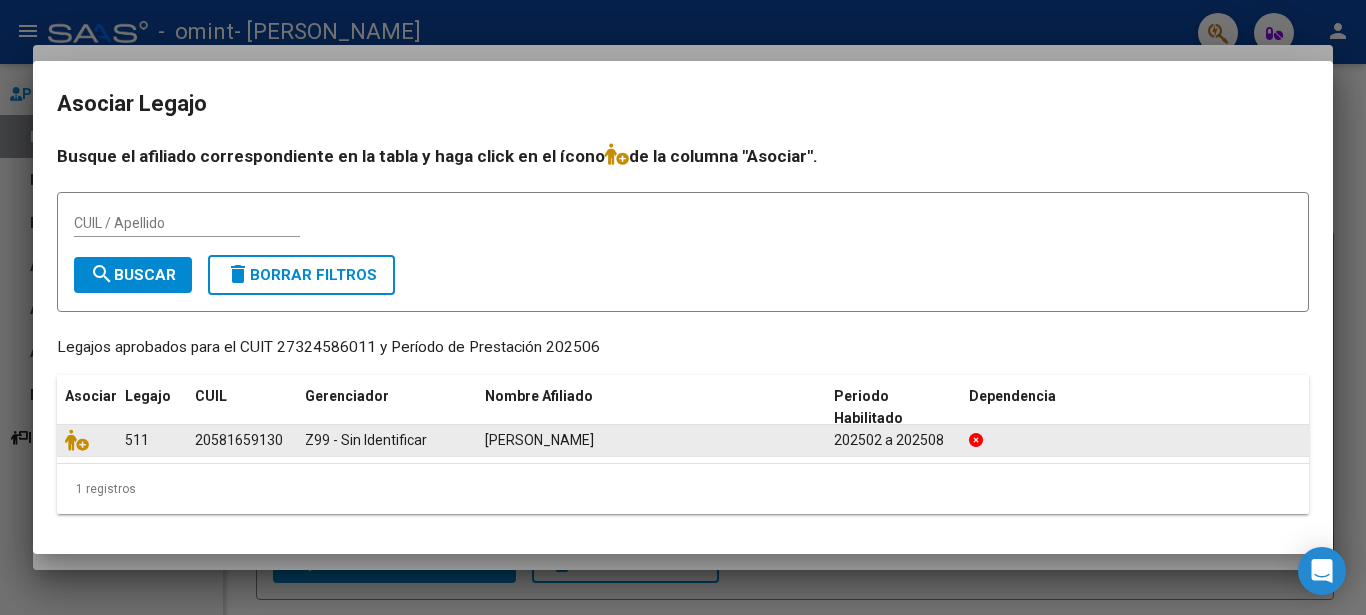 click on "Z99 - Sin Identificar" 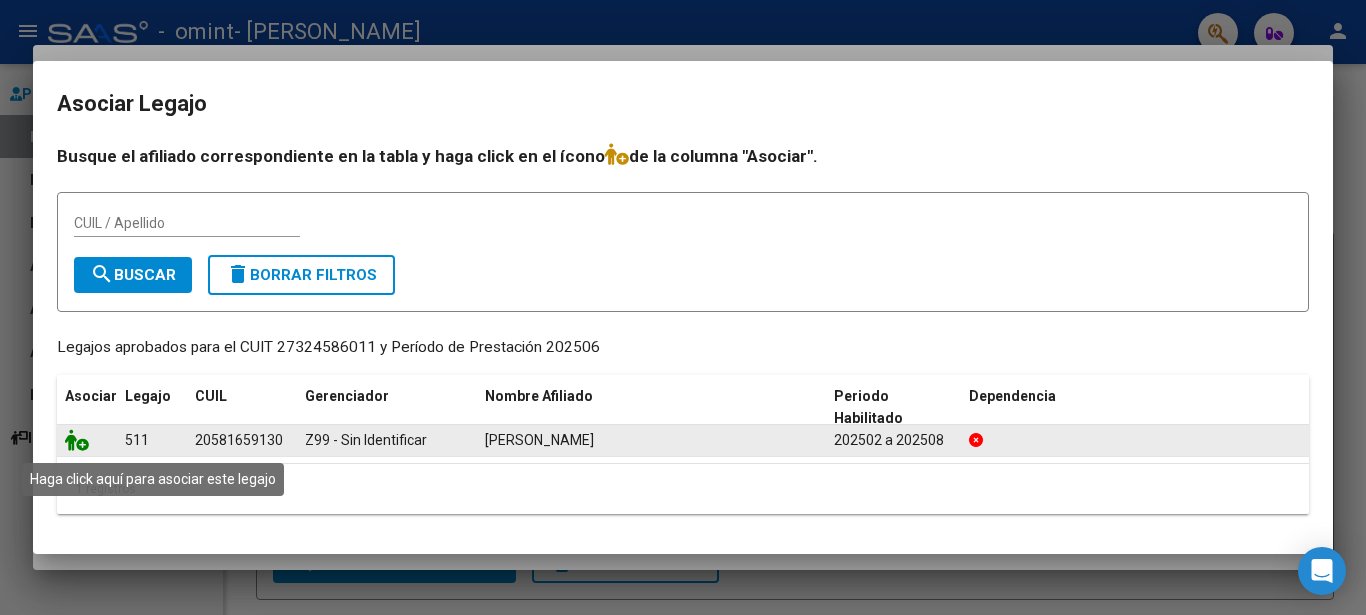 click 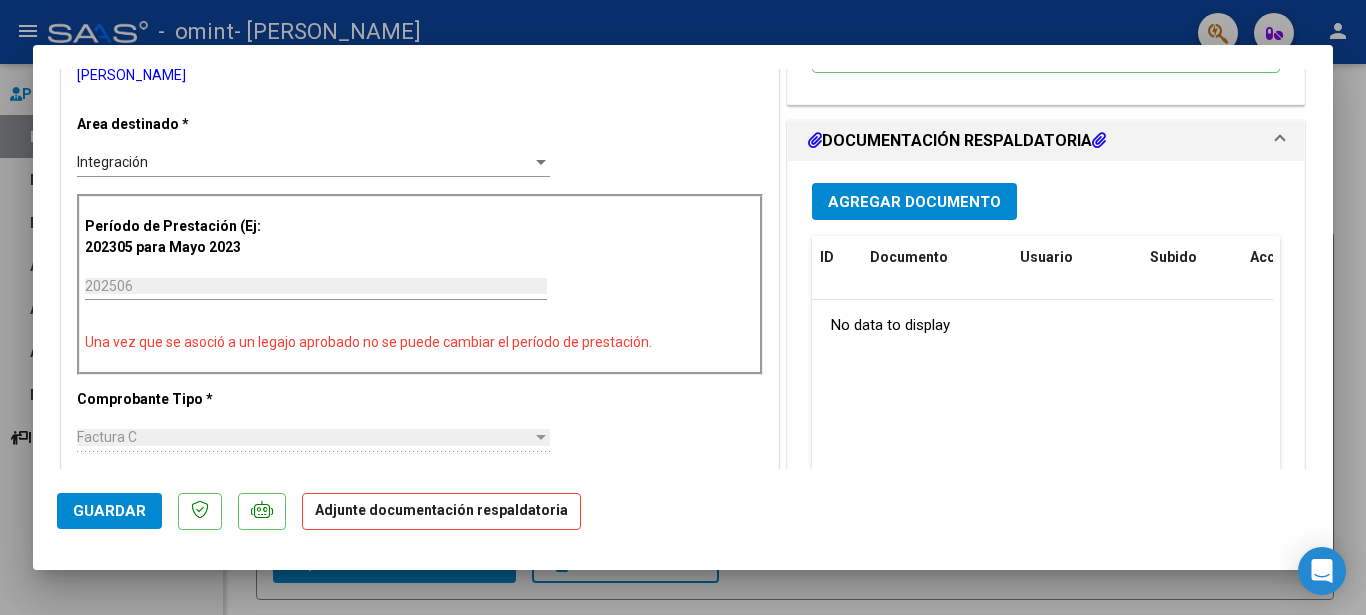 scroll, scrollTop: 426, scrollLeft: 0, axis: vertical 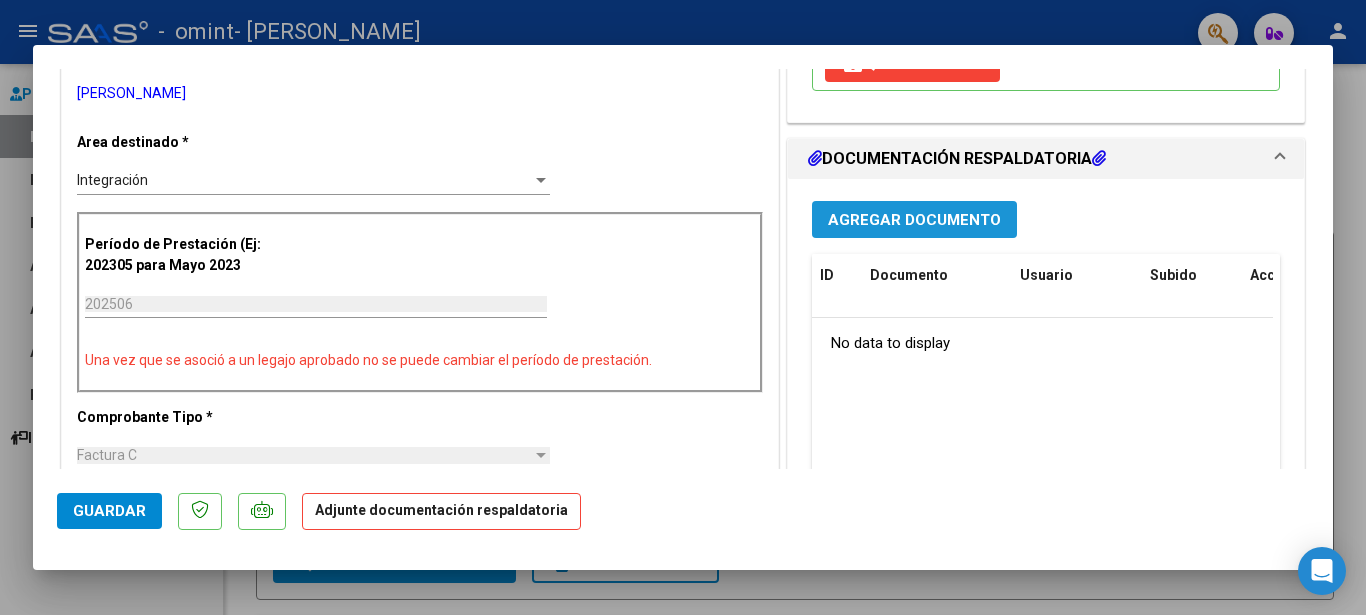 click on "Agregar Documento" at bounding box center (914, 220) 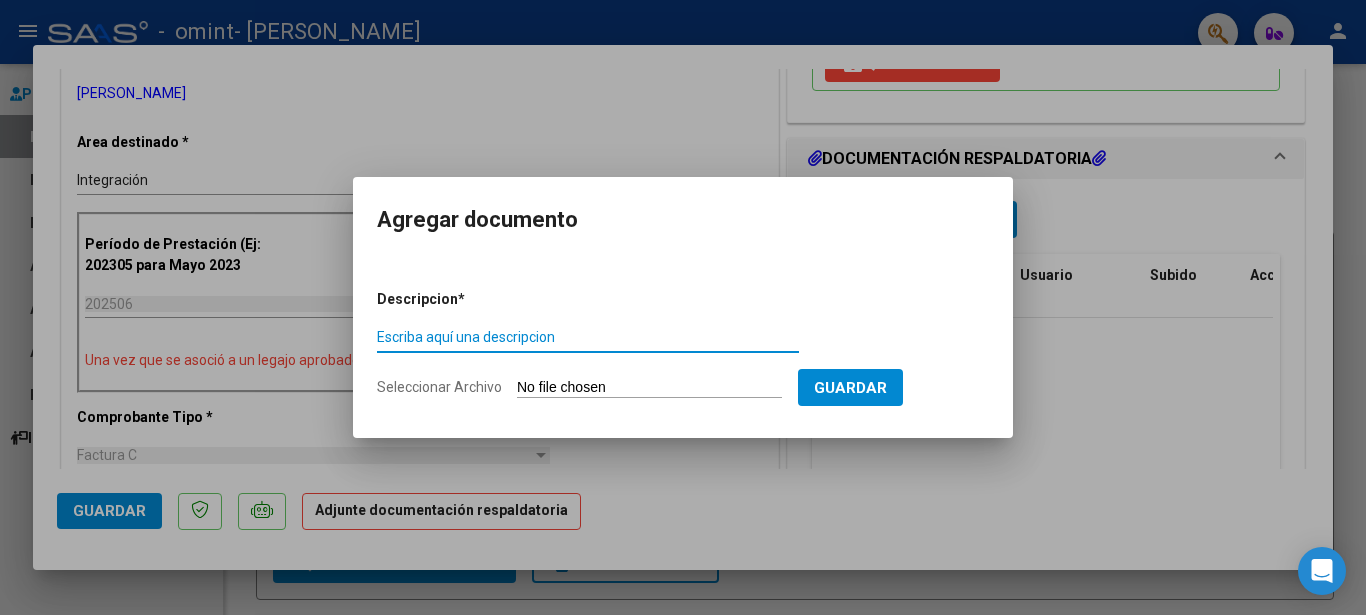 click on "Escriba aquí una descripcion" at bounding box center (588, 337) 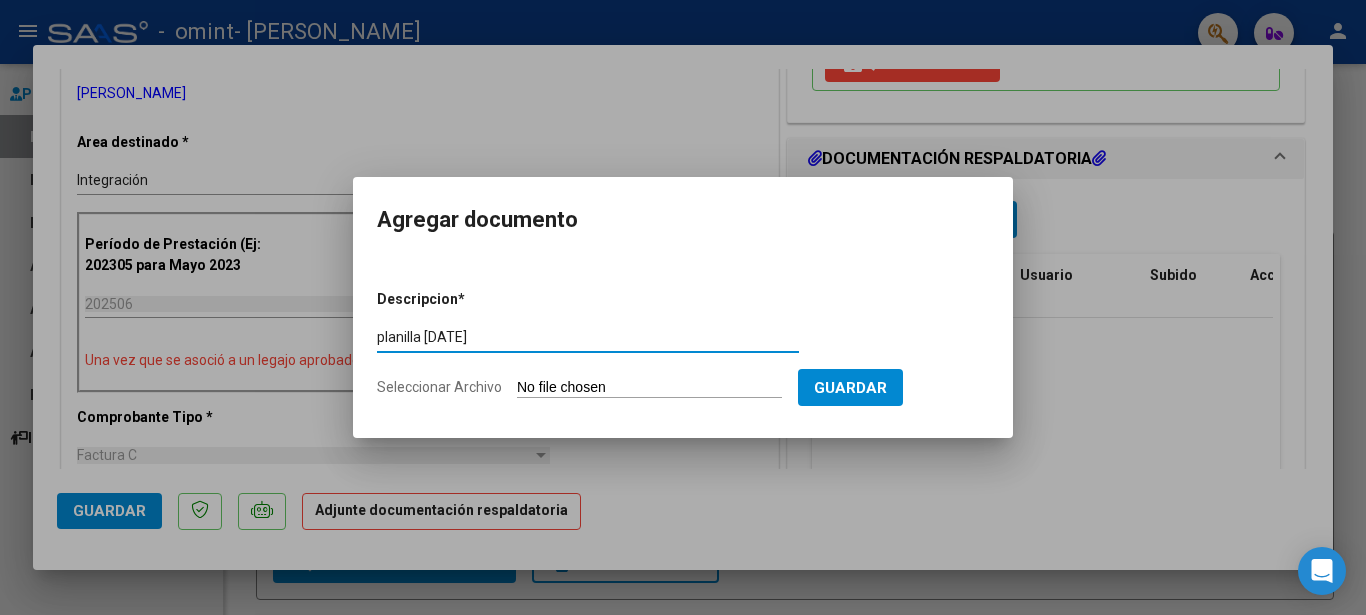 type on "planilla [DATE]" 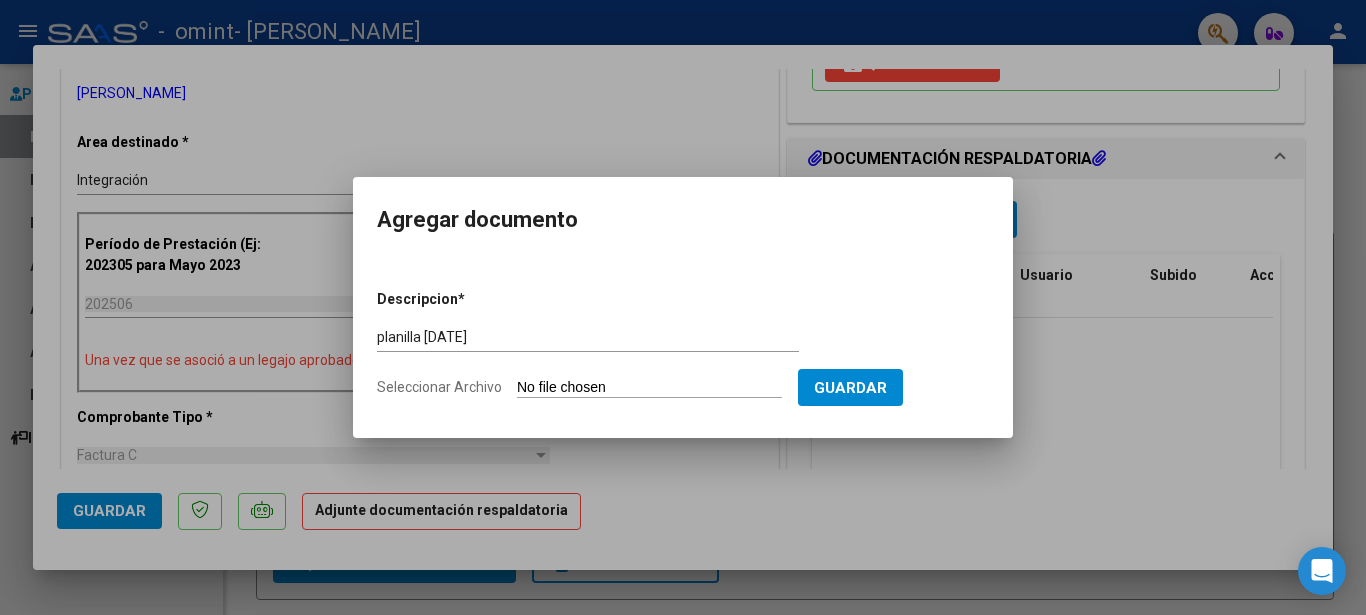 click on "Seleccionar Archivo" at bounding box center [649, 388] 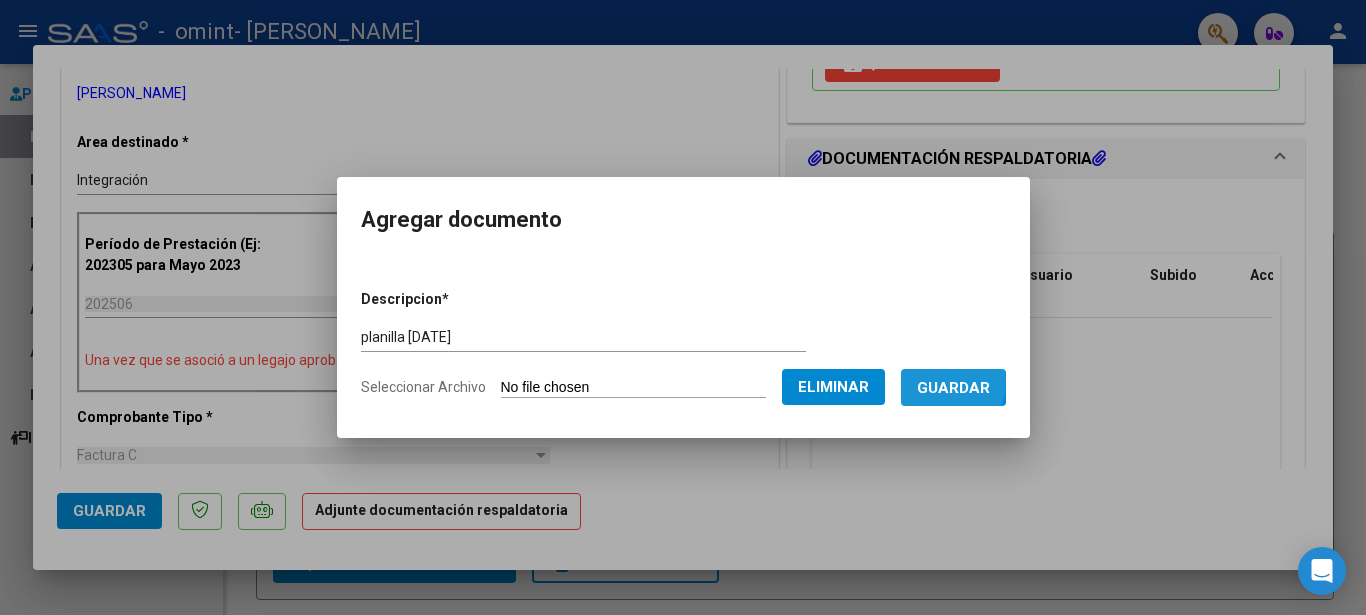 click on "Guardar" at bounding box center (953, 388) 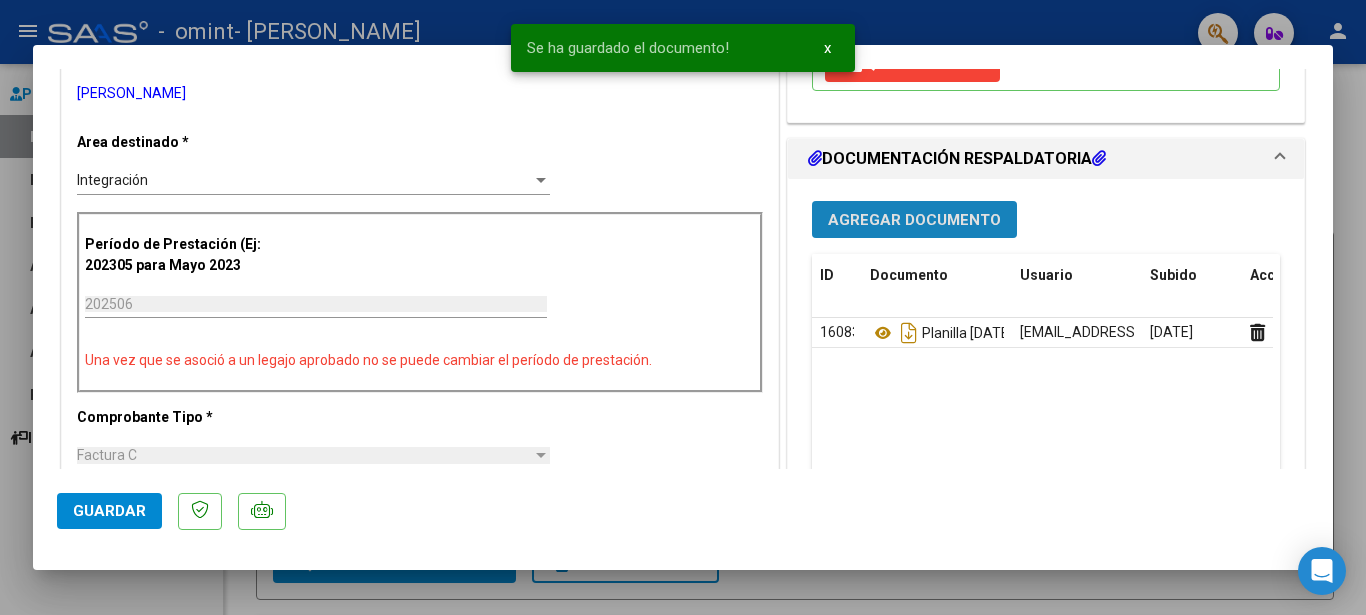 click on "Agregar Documento" at bounding box center (914, 219) 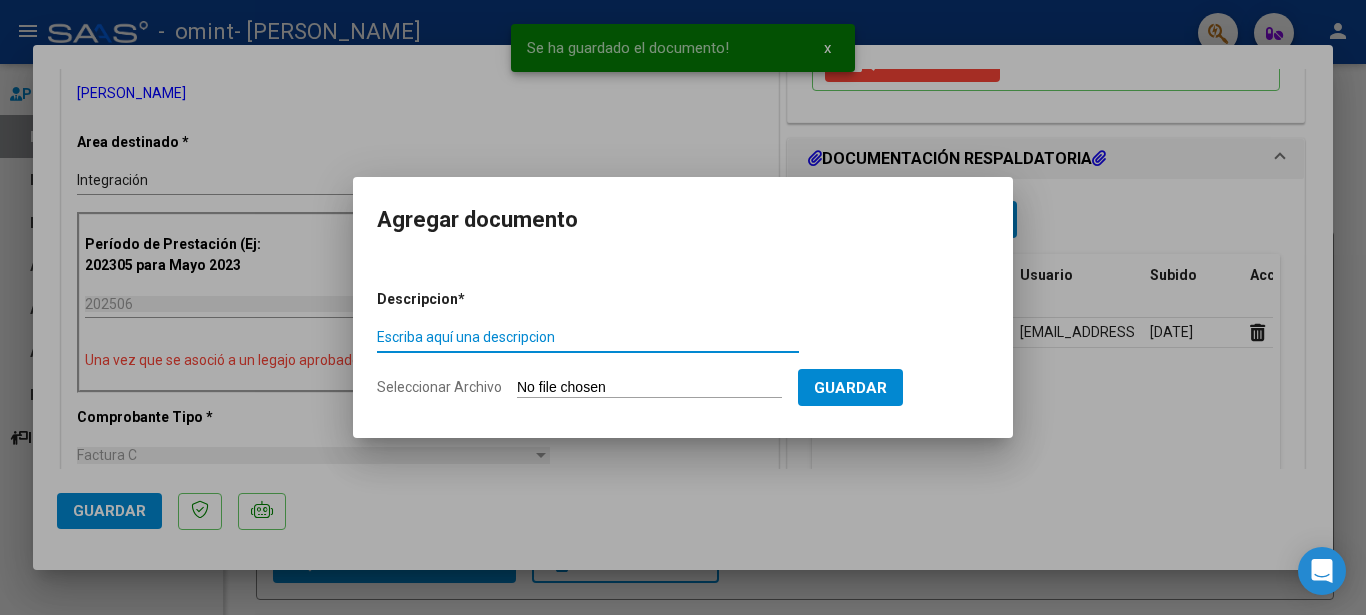 click on "Escriba aquí una descripcion" at bounding box center [588, 337] 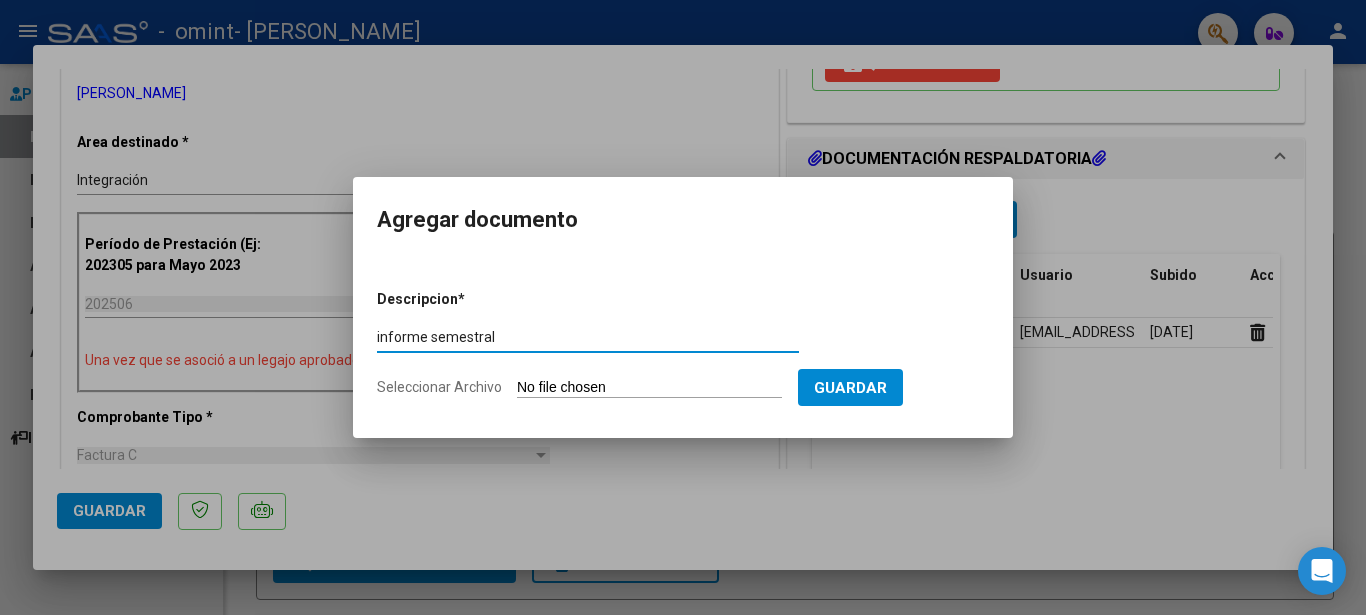 type on "informe semestral" 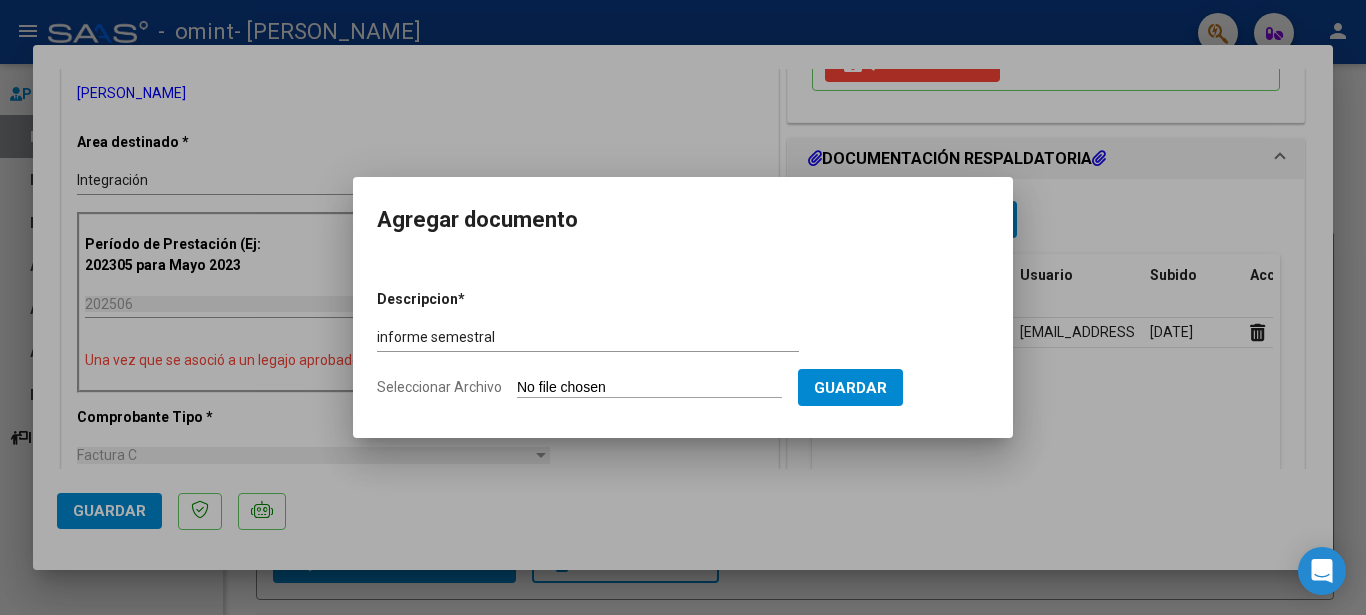 click on "Seleccionar Archivo" at bounding box center [649, 388] 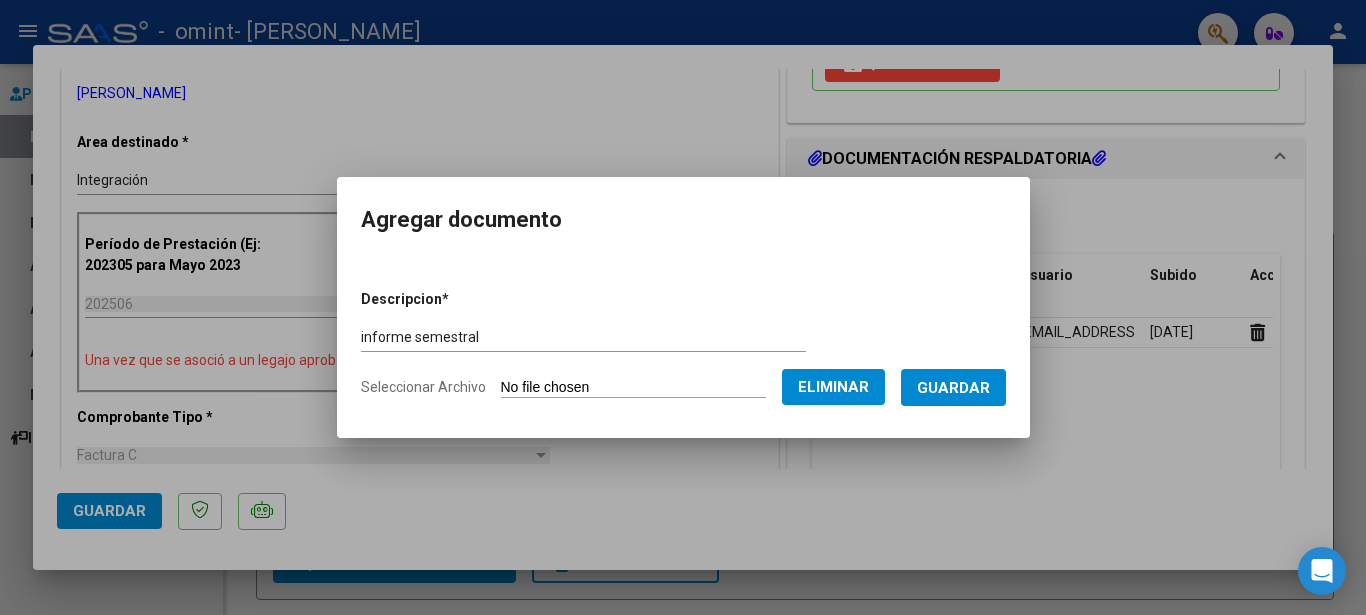click on "Guardar" at bounding box center [953, 388] 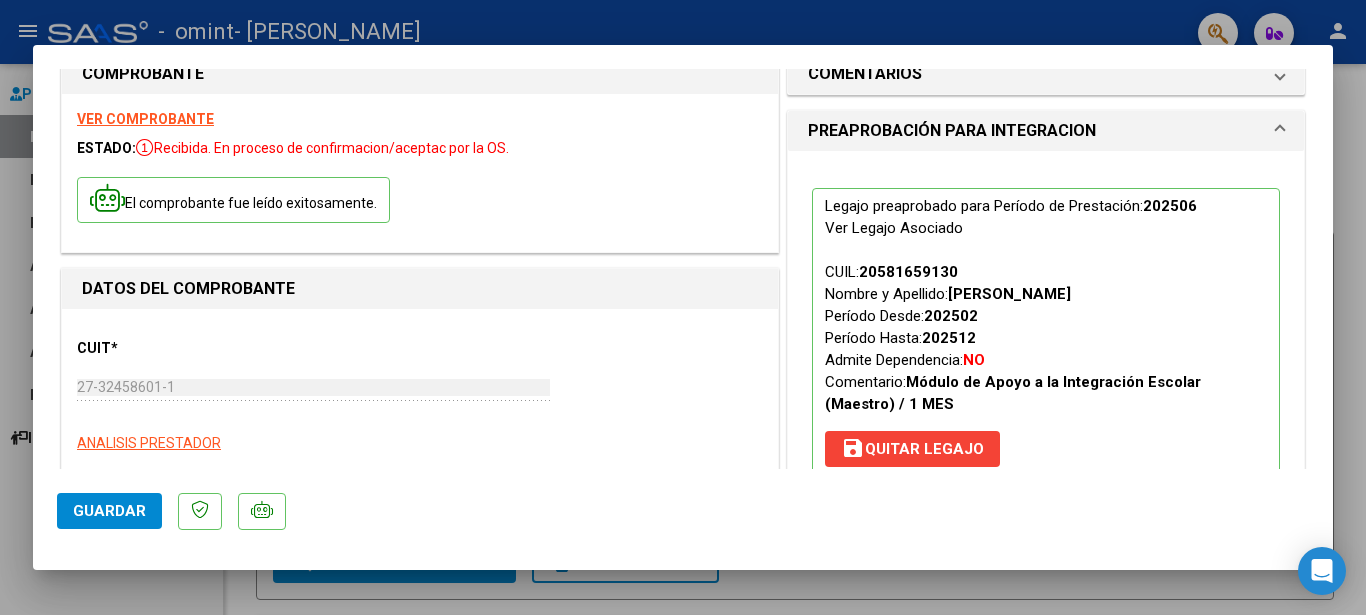 scroll, scrollTop: 0, scrollLeft: 0, axis: both 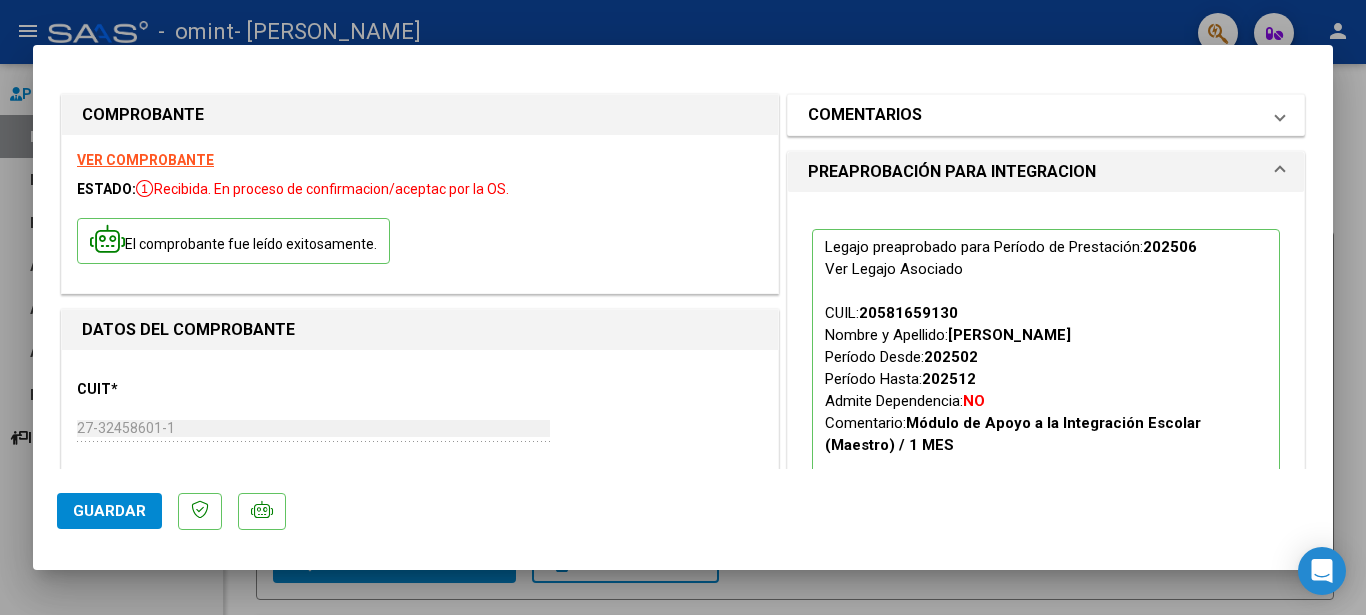 click on "COMENTARIOS" at bounding box center [1046, 115] 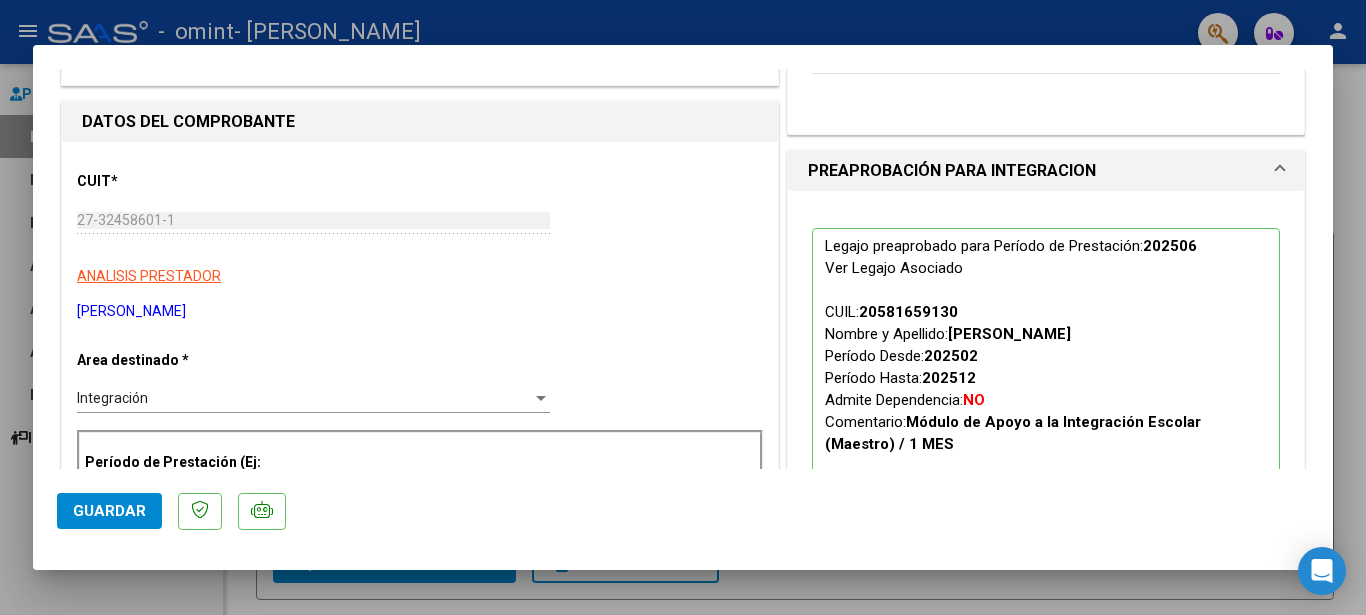 scroll, scrollTop: 204, scrollLeft: 0, axis: vertical 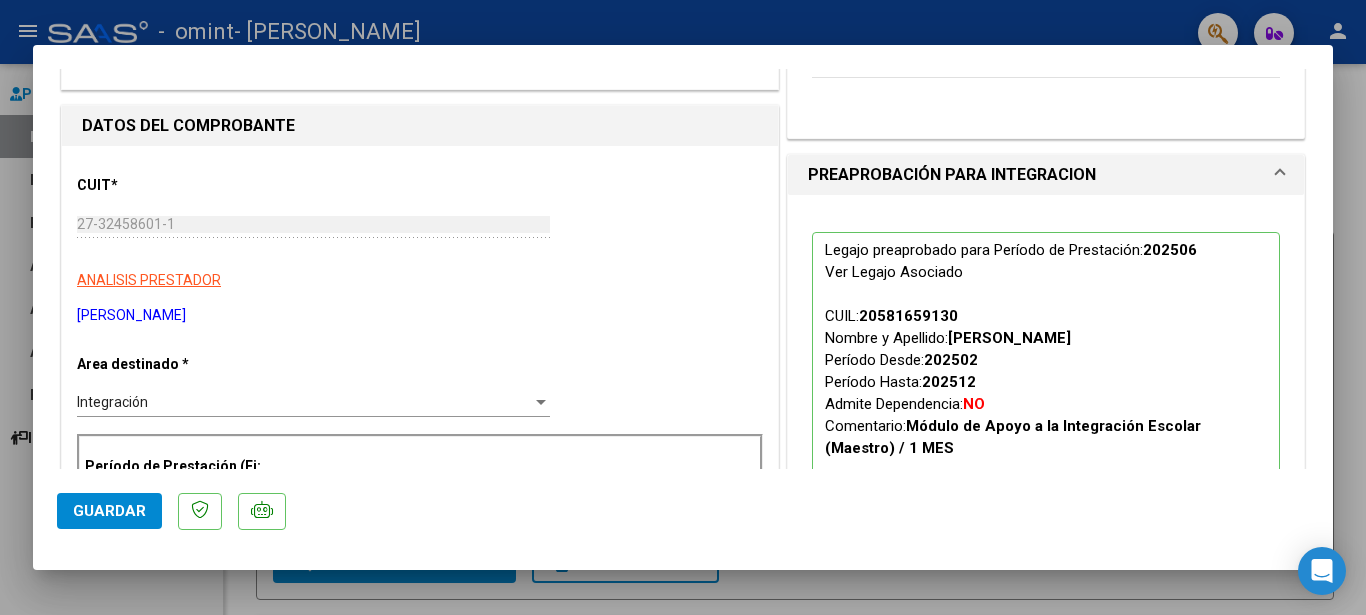 click at bounding box center (683, 307) 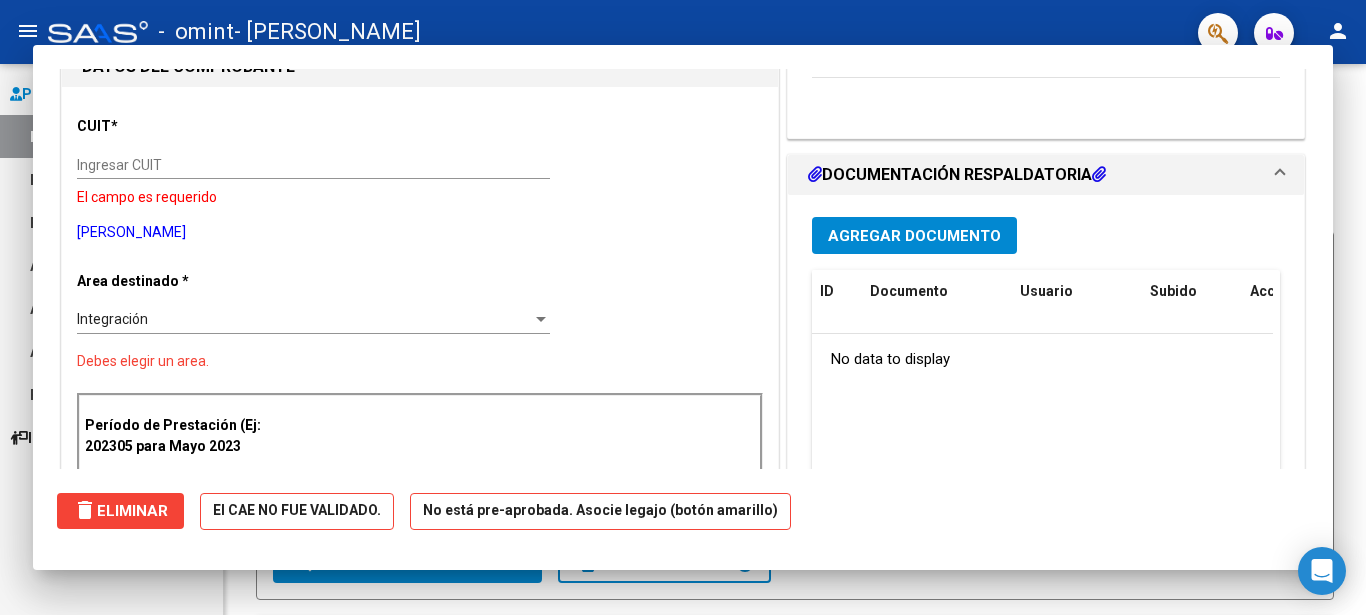 scroll, scrollTop: 0, scrollLeft: 0, axis: both 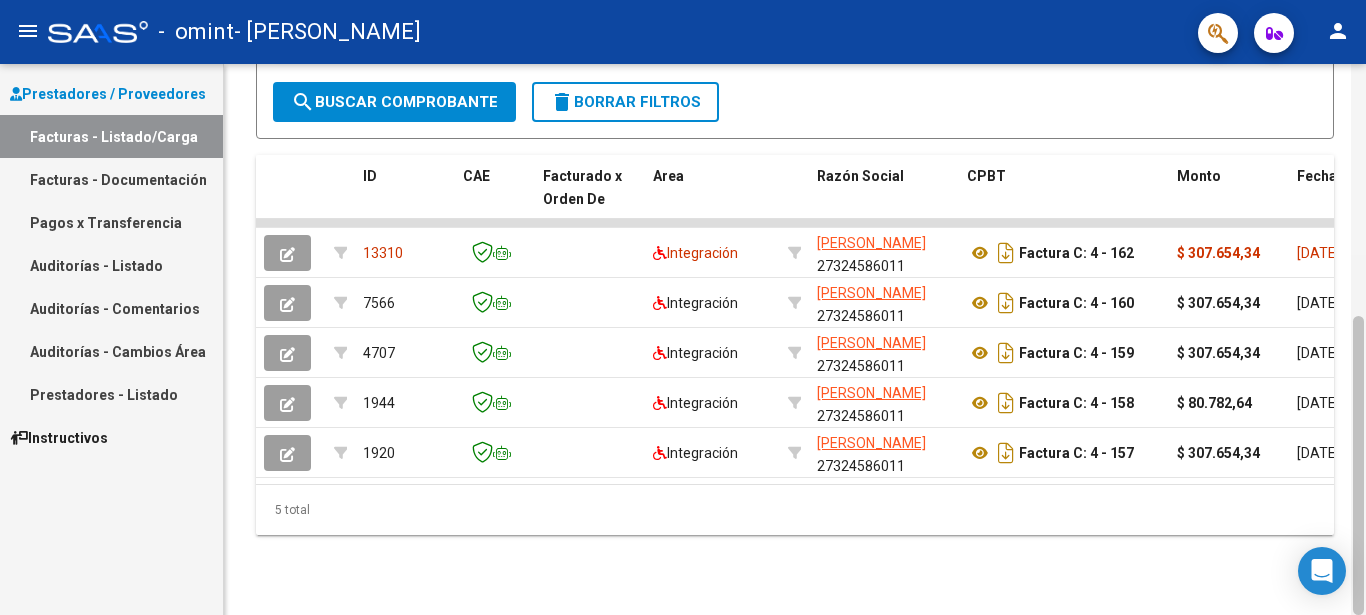 drag, startPoint x: 1365, startPoint y: 165, endPoint x: 1365, endPoint y: 304, distance: 139 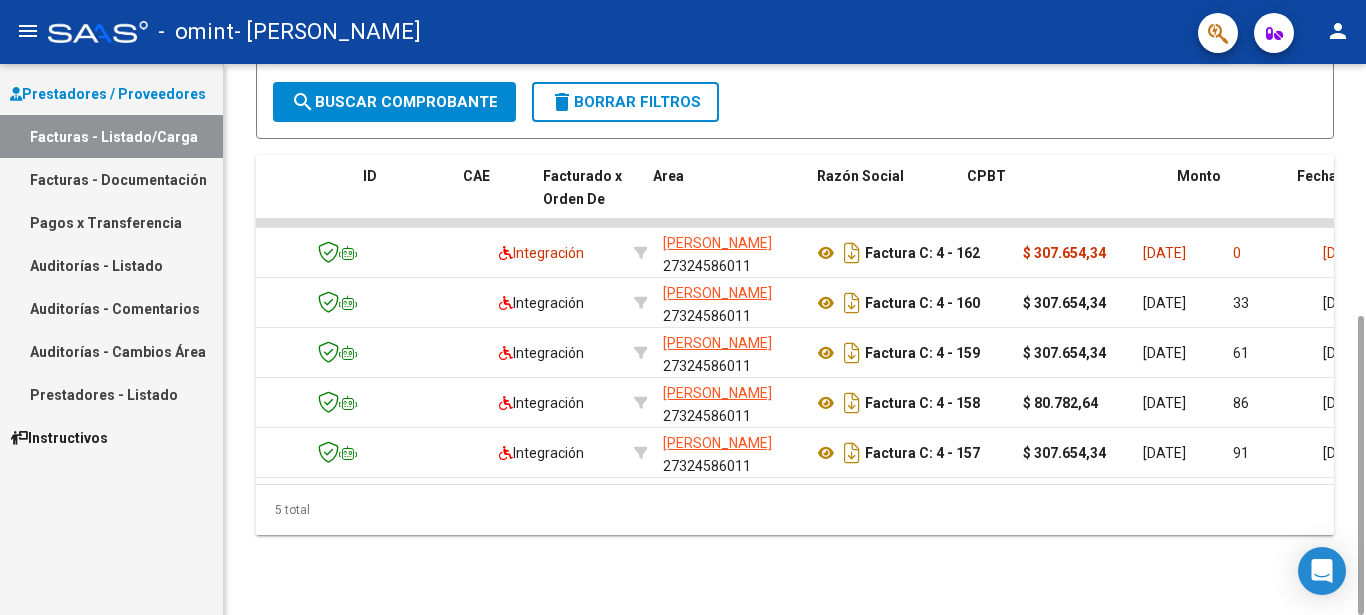 scroll, scrollTop: 0, scrollLeft: 0, axis: both 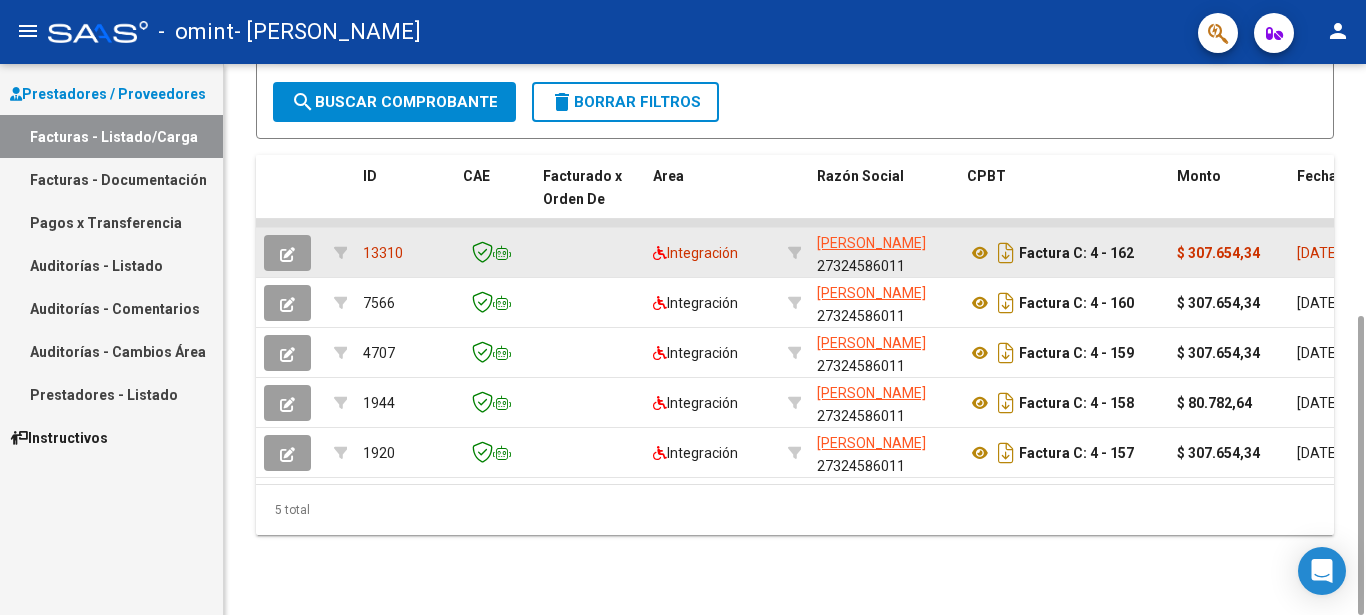 click 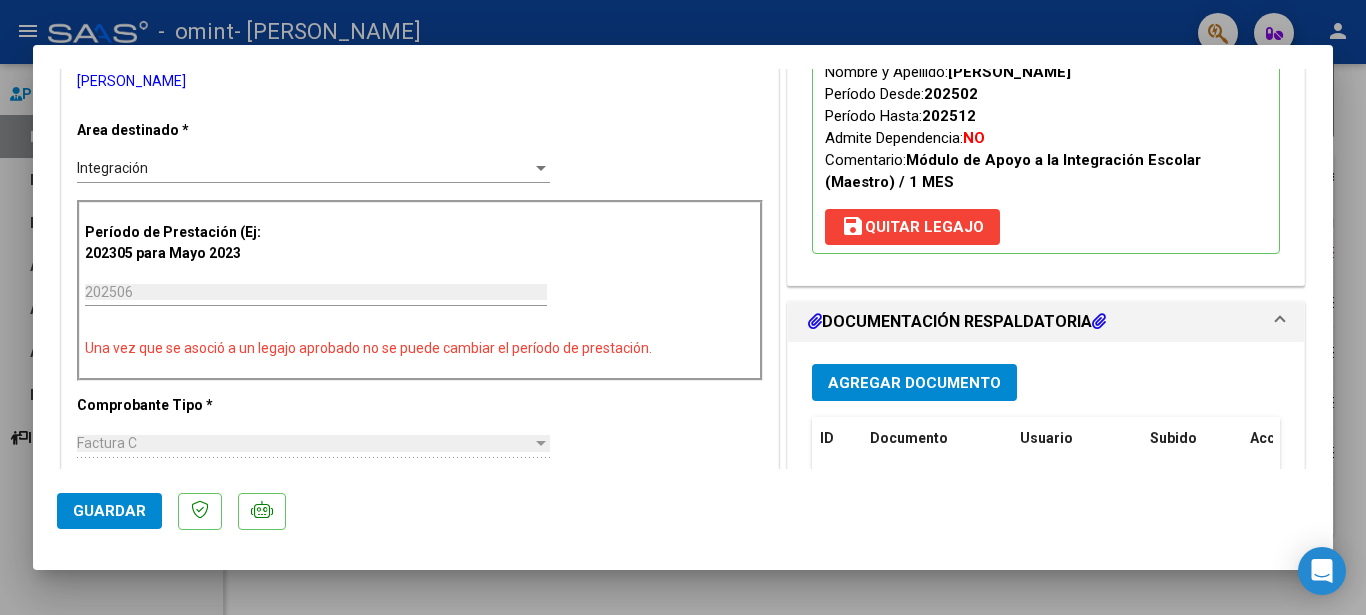 scroll, scrollTop: 0, scrollLeft: 0, axis: both 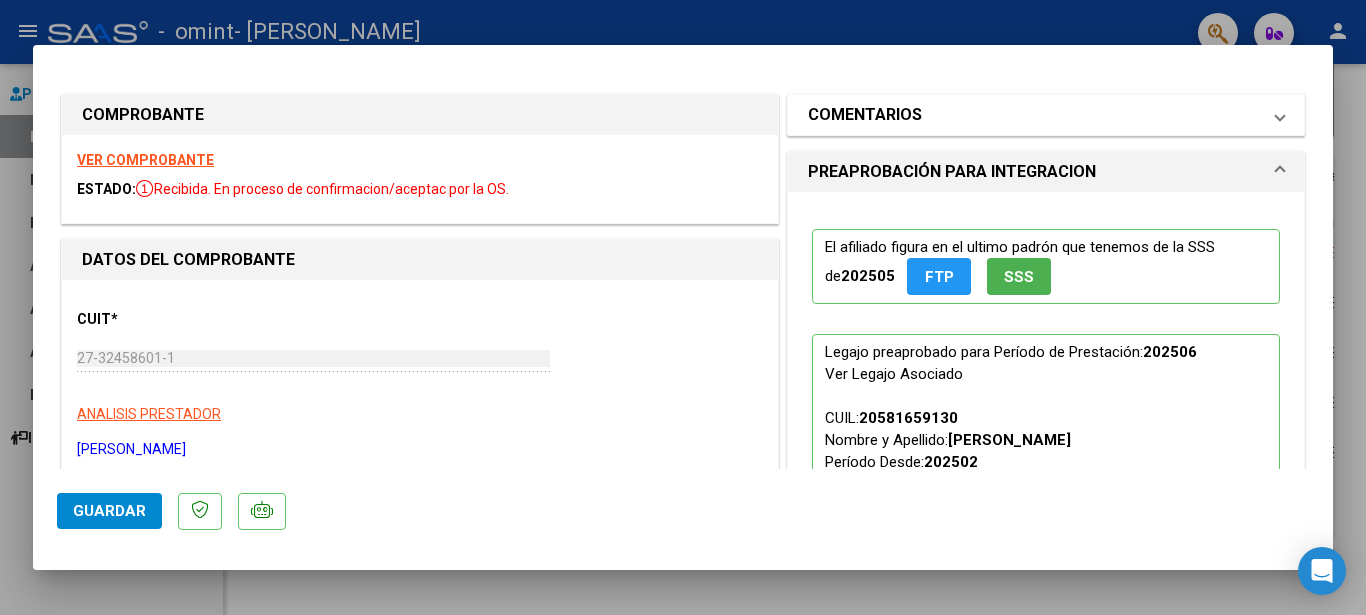 click on "COMENTARIOS" at bounding box center [1046, 115] 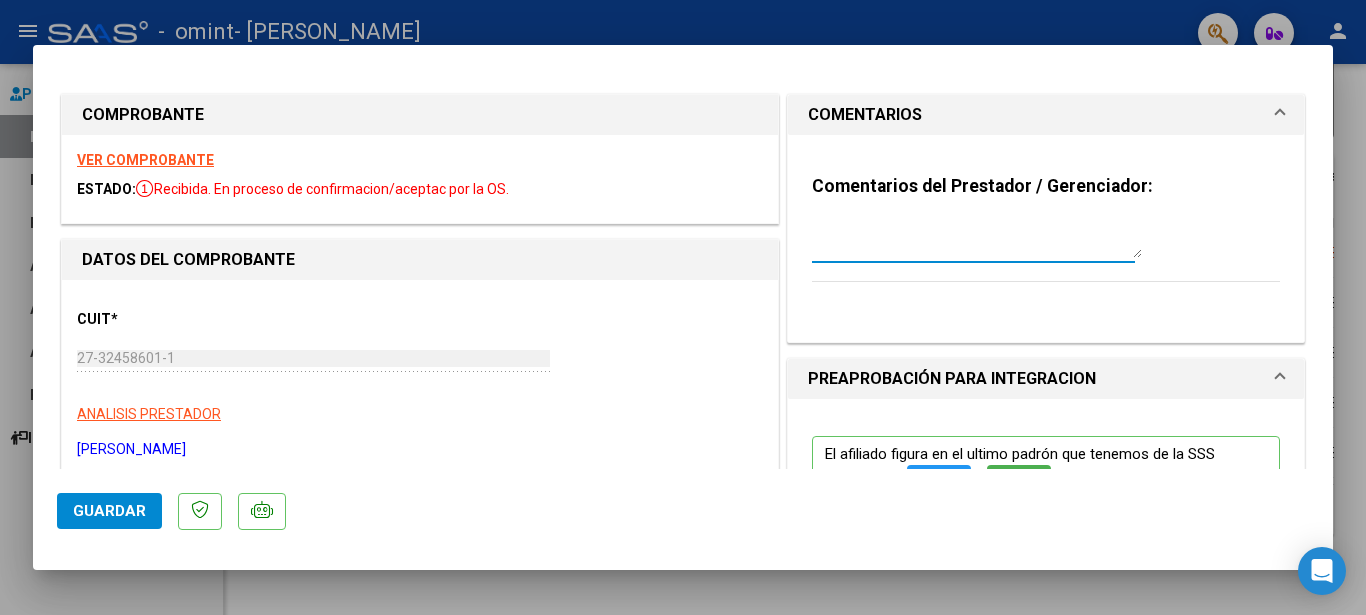 click at bounding box center [977, 238] 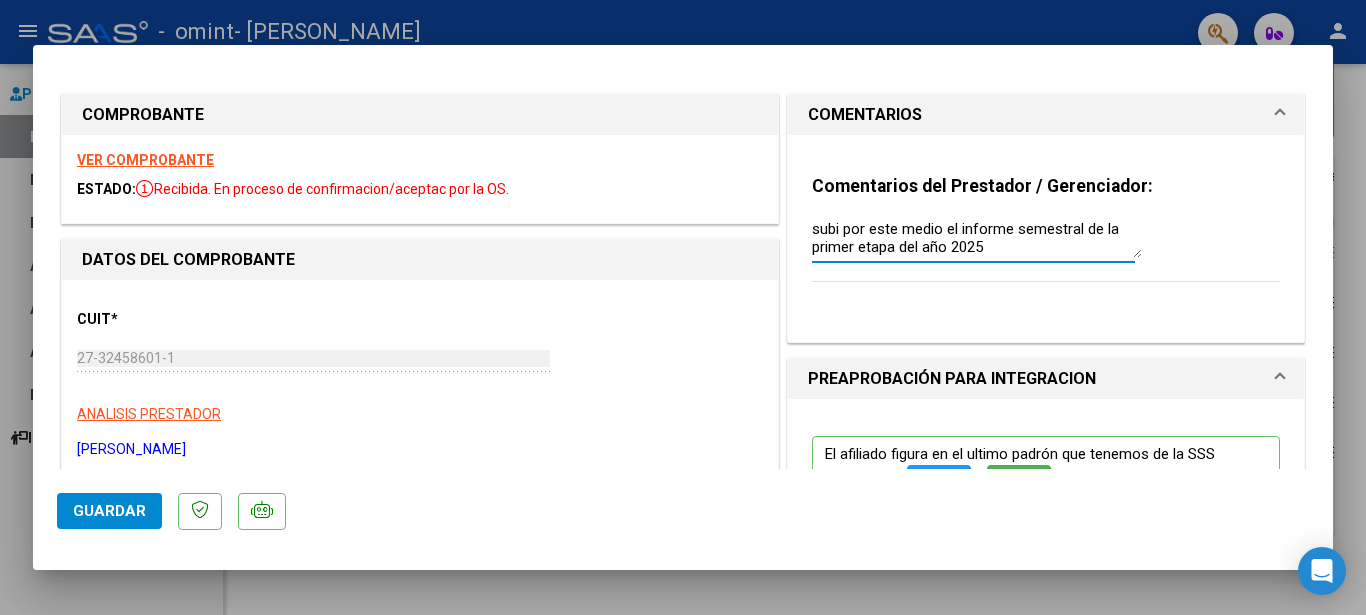 click on "subi por este medio el informe semestral de la primer etapa del año 2025" at bounding box center (977, 238) 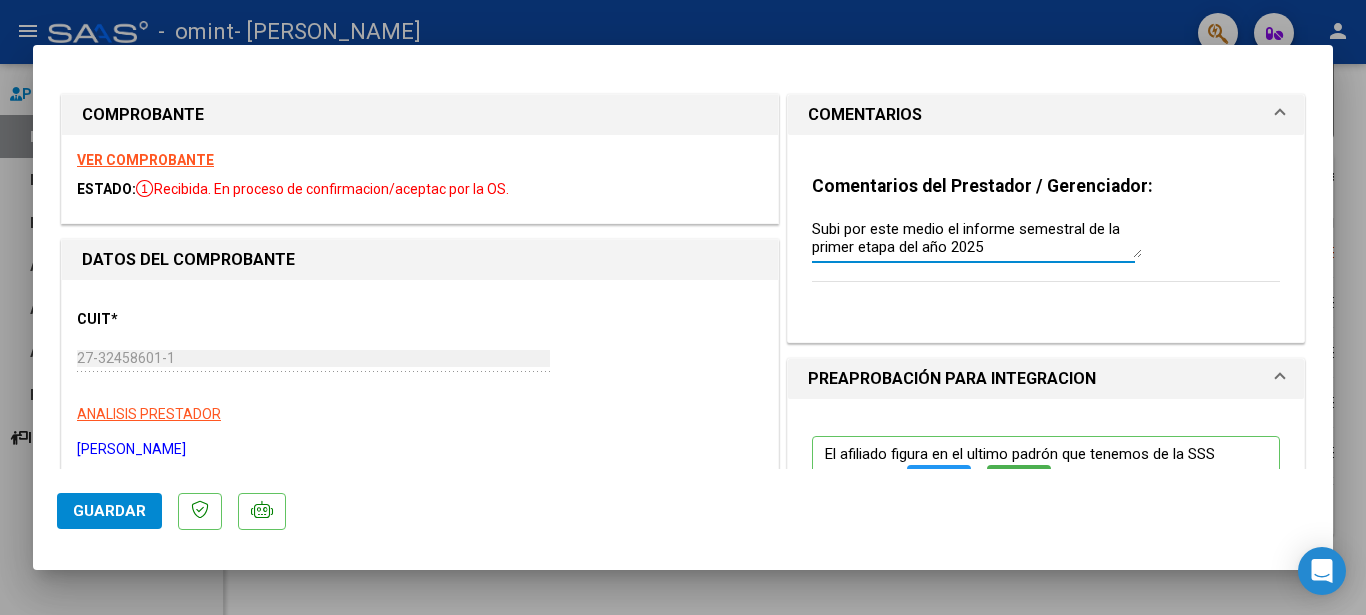 click on "Subi por este medio el informe semestral de la primer etapa del año 2025" at bounding box center (977, 238) 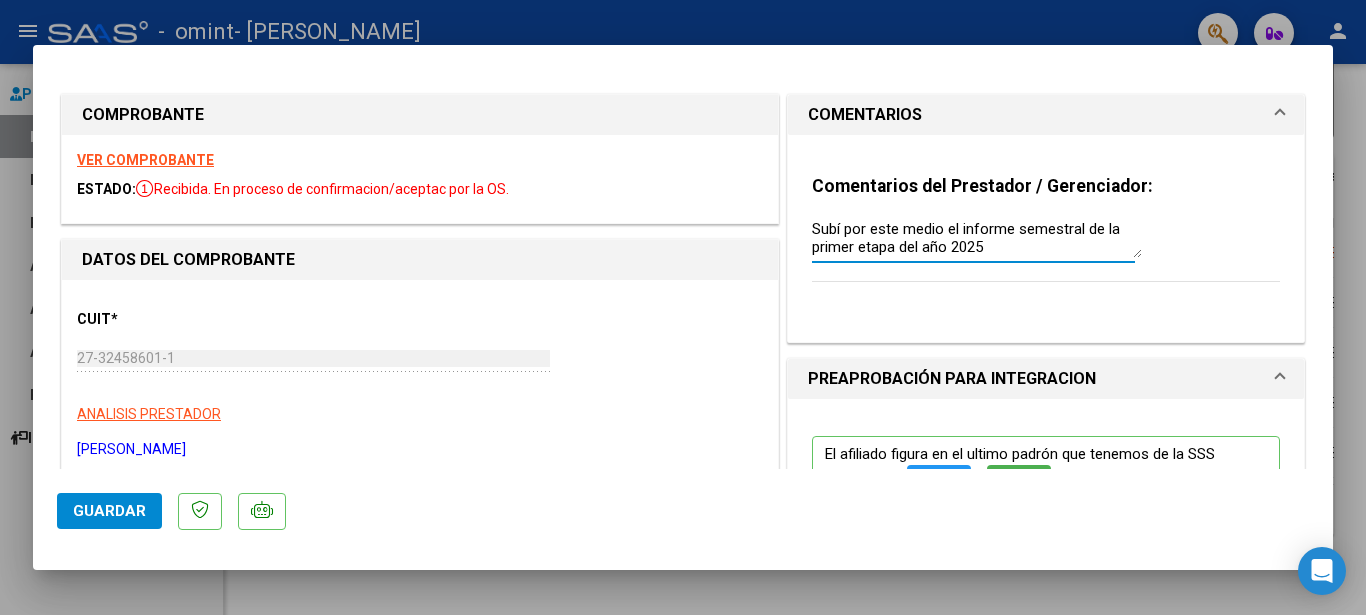 type on "Subí por este medio el informe semestral de la primer etapa del año 2025" 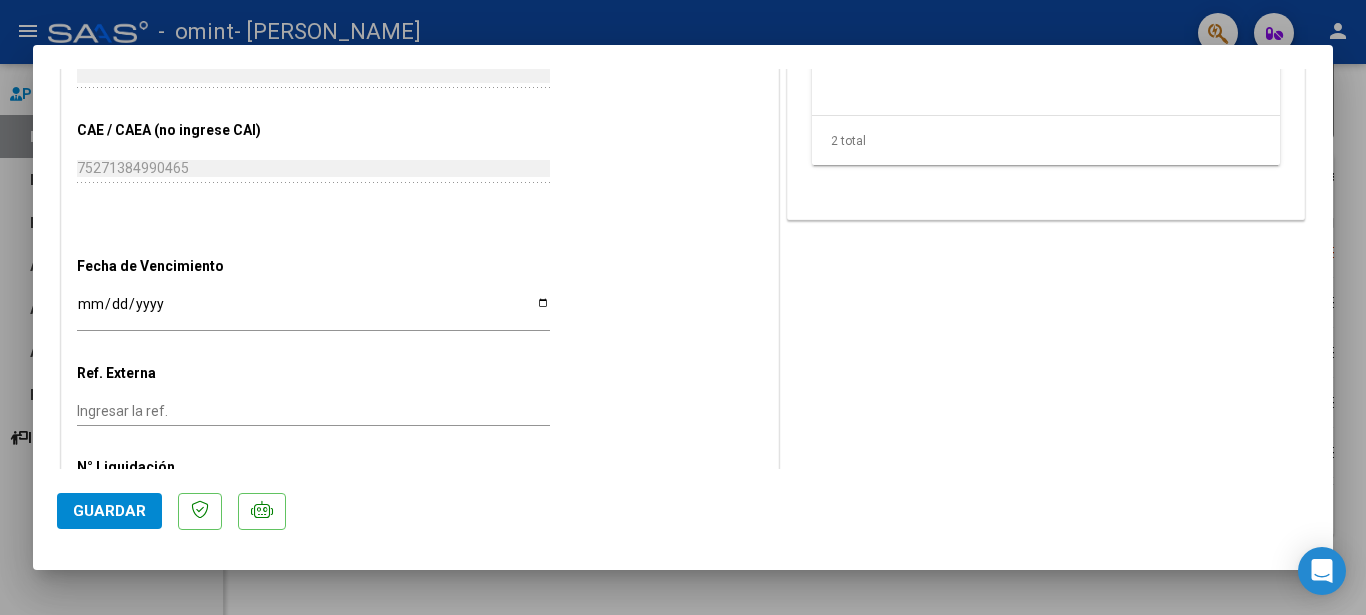 scroll, scrollTop: 1215, scrollLeft: 0, axis: vertical 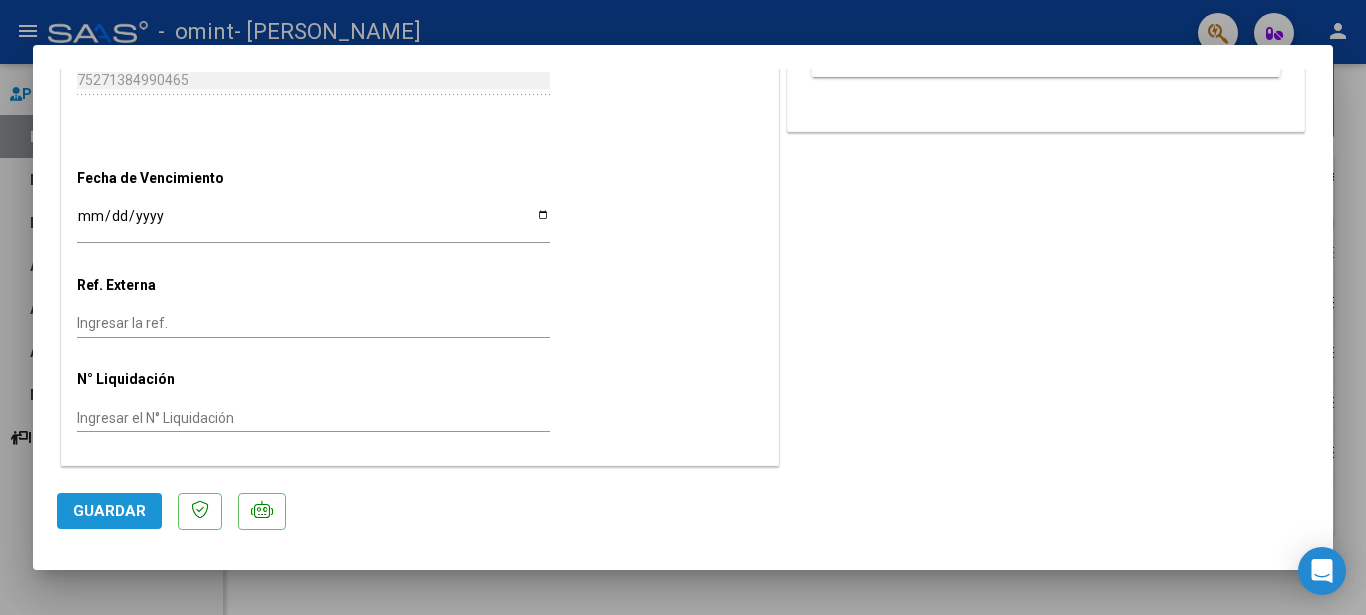 click on "Guardar" 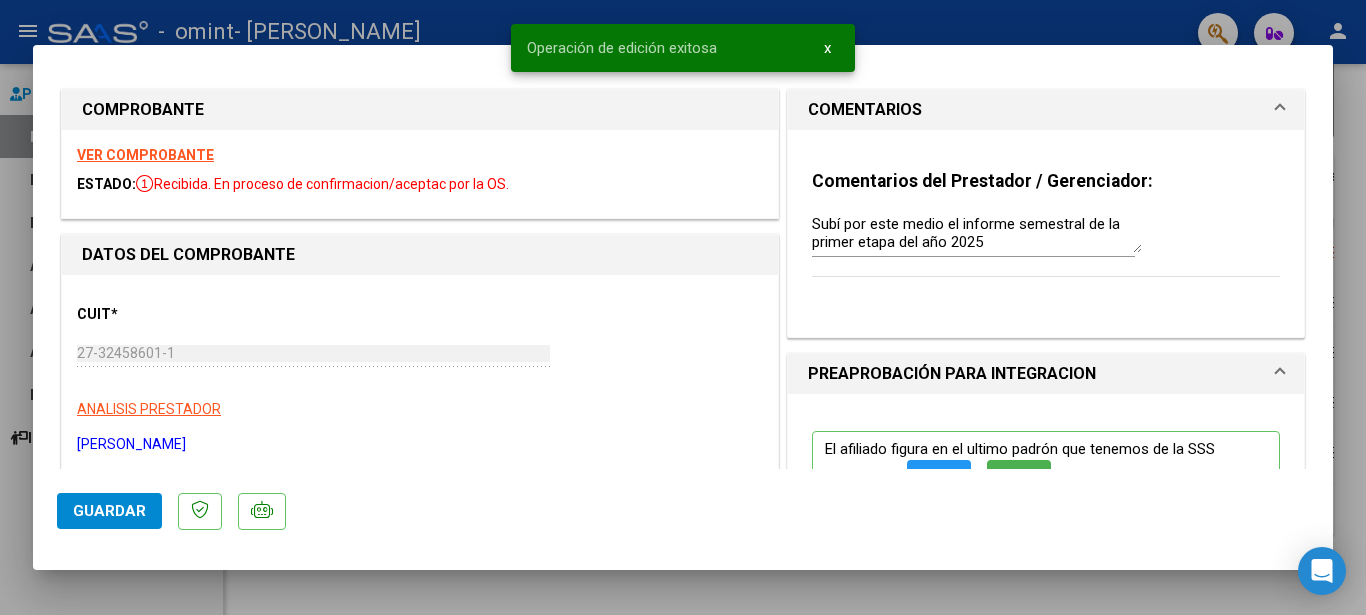 scroll, scrollTop: 0, scrollLeft: 0, axis: both 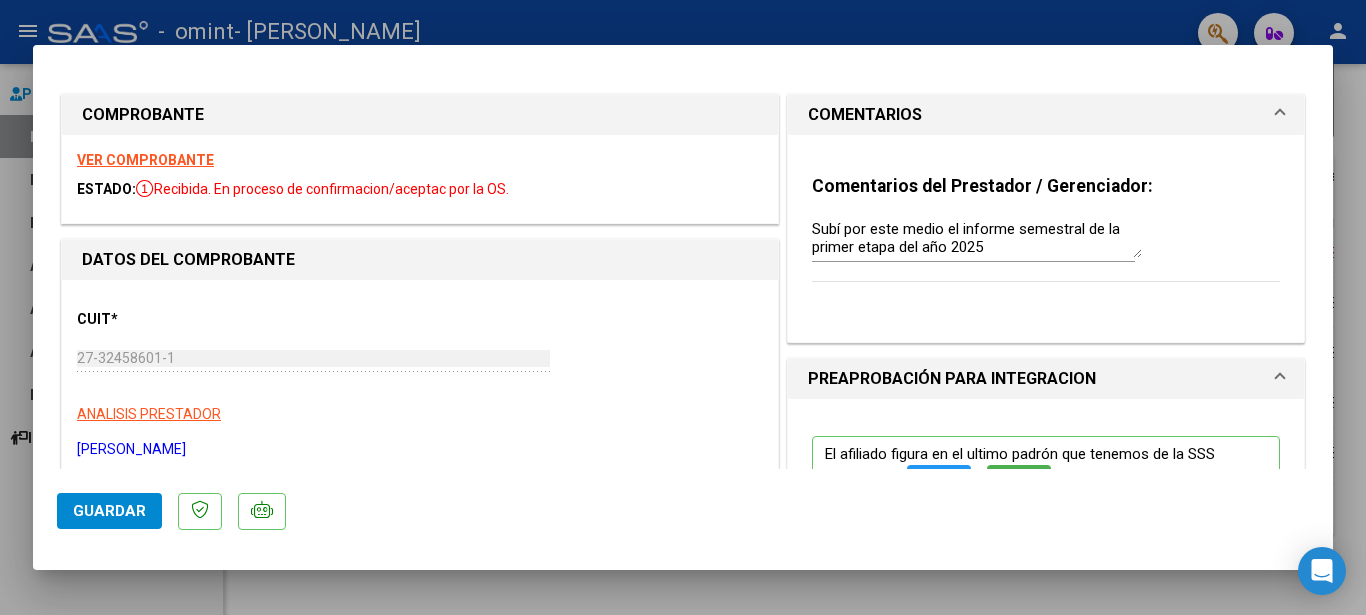 click at bounding box center [683, 307] 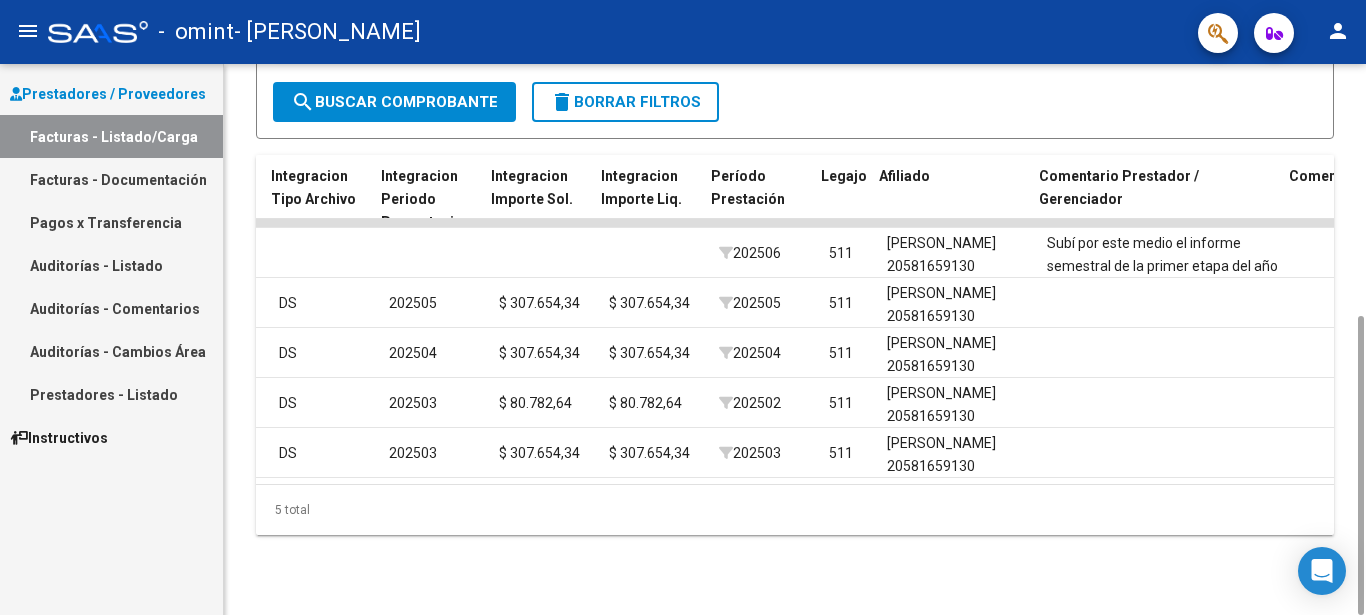 scroll, scrollTop: 0, scrollLeft: 2151, axis: horizontal 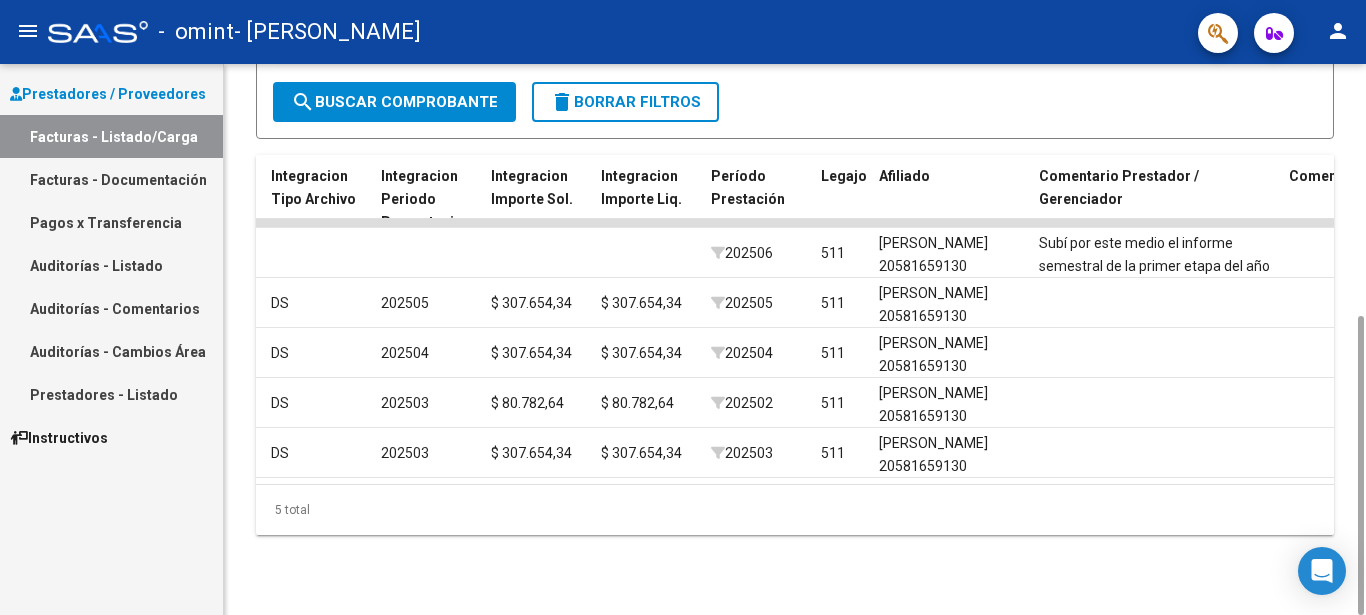 click on "13310  Integración [PERSON_NAME]    27324586011   Factura C: 4 - 162  $ 307.654,34 [DATE] 0 [DATE]  -      202506  511 [PERSON_NAME] 20581659130  Subí por este medio el informe semestral de la primer etapa del año 2025  [DATE]   [PERSON_NAME] [EMAIL_ADDRESS][DOMAIN_NAME]
7566  Integración [PERSON_NAME]    27324586011   Factura C: 4 - 160  $ 307.654,34 [DATE] 33 [DATE]  -     DS 202505 $ 307.654,34 $ 307.654,34  202505  511 [PERSON_NAME] 20581659130 [DATE] [DATE]   [PERSON_NAME] [PERSON_NAME] [EMAIL_ADDRESS][DOMAIN_NAME]
4707  Integración [PERSON_NAME]    27324586011   Factura C: 4 - 159  $ 307.654,34 [DATE] 61 [DATE]  -     DS 202504 $ 307.654,34 $ 307.654,34  202504  511 [PERSON_NAME] 20581659130 [DATE] [DATE]   [PERSON_NAME] [PERSON_NAME] [EMAIL_ADDRESS][DOMAIN_NAME]
1944  Integración [PERSON_NAME]    27324586011   Factura C: 4 - 158  $ 80.782,64 86" 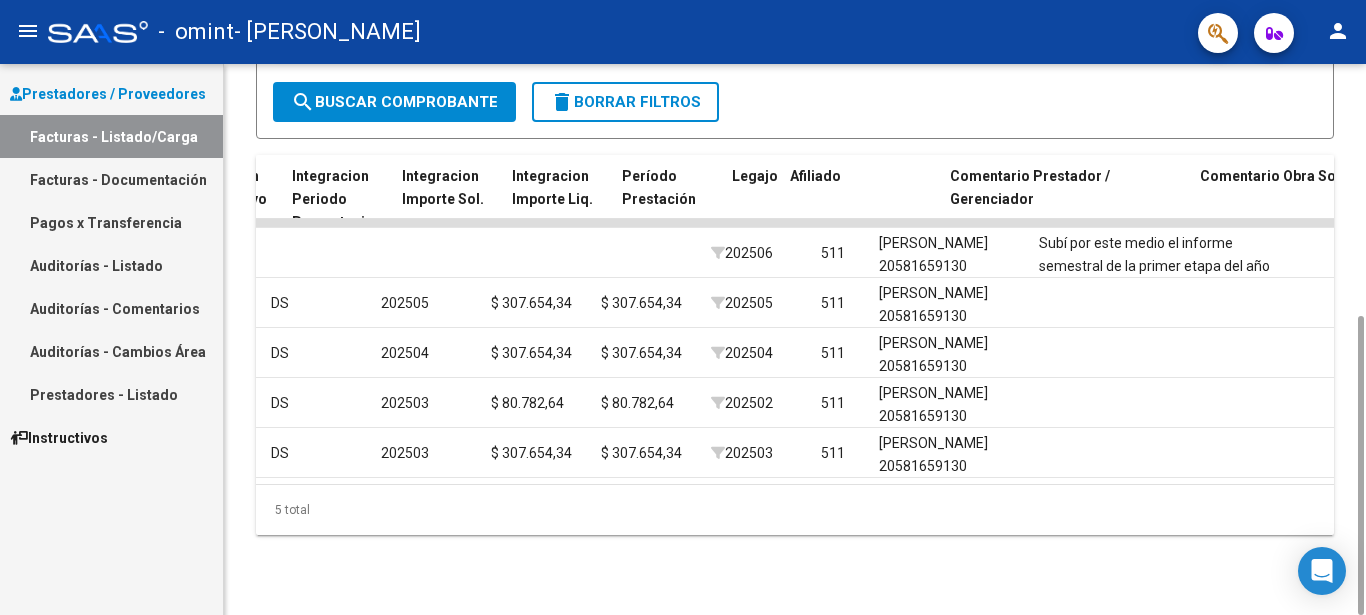 click on "5 total" 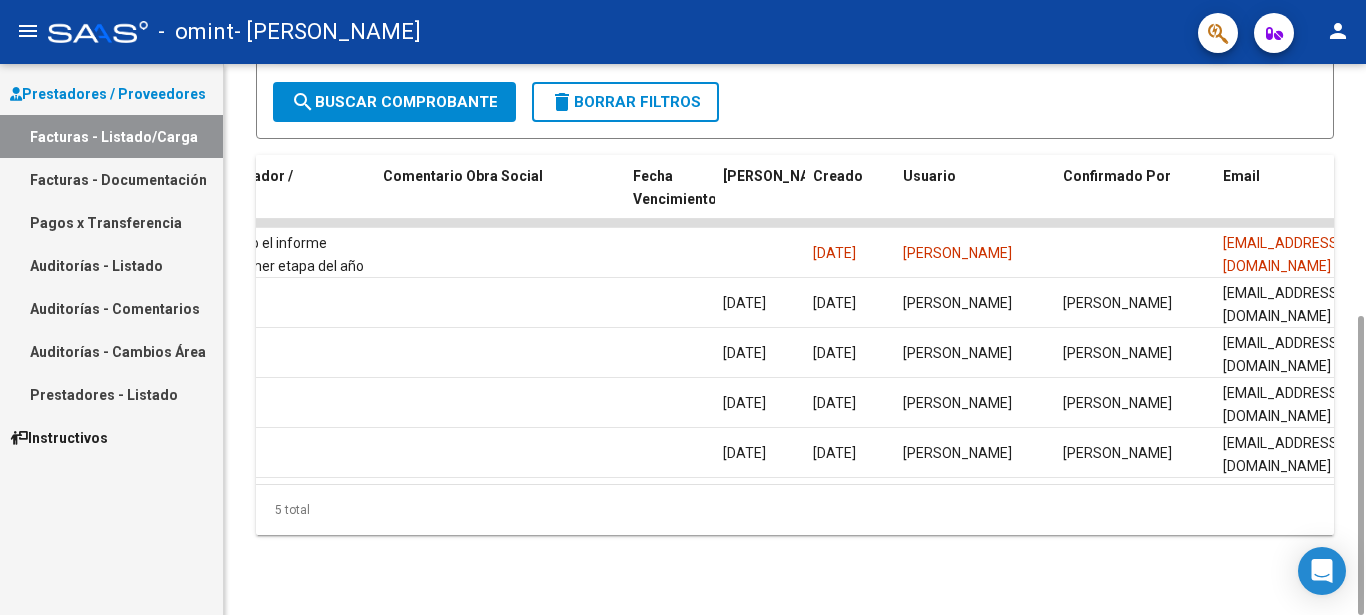 scroll, scrollTop: 0, scrollLeft: 3138, axis: horizontal 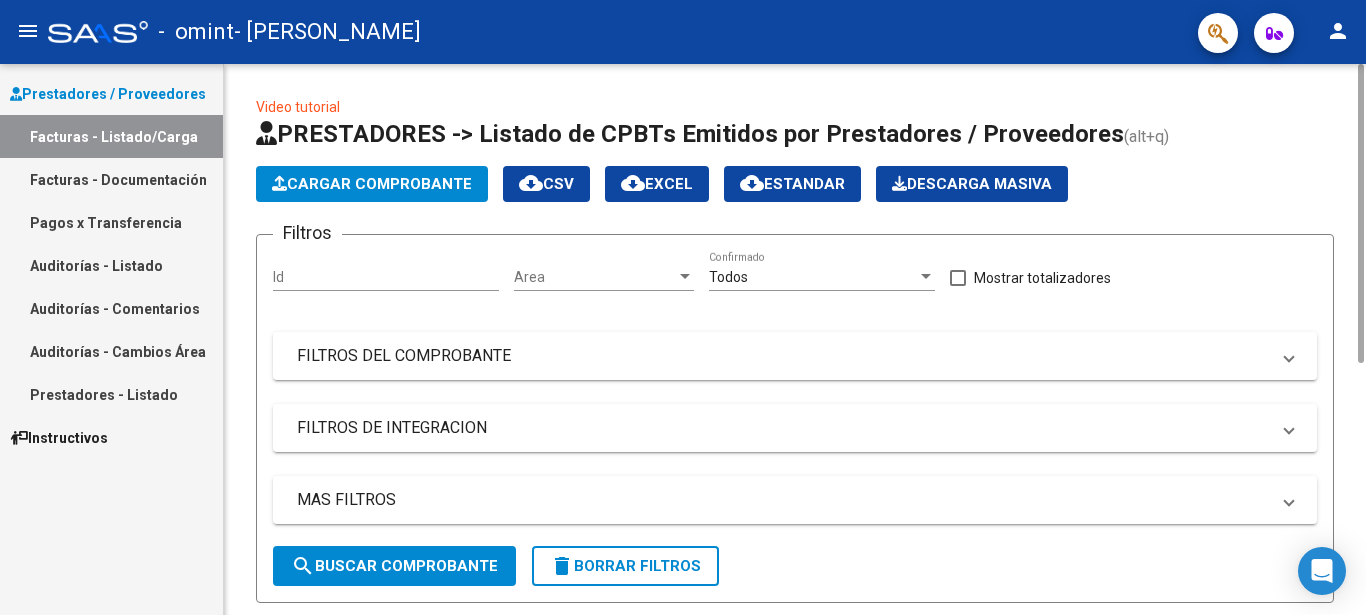 drag, startPoint x: 1360, startPoint y: 370, endPoint x: 1365, endPoint y: -3, distance: 373.0335 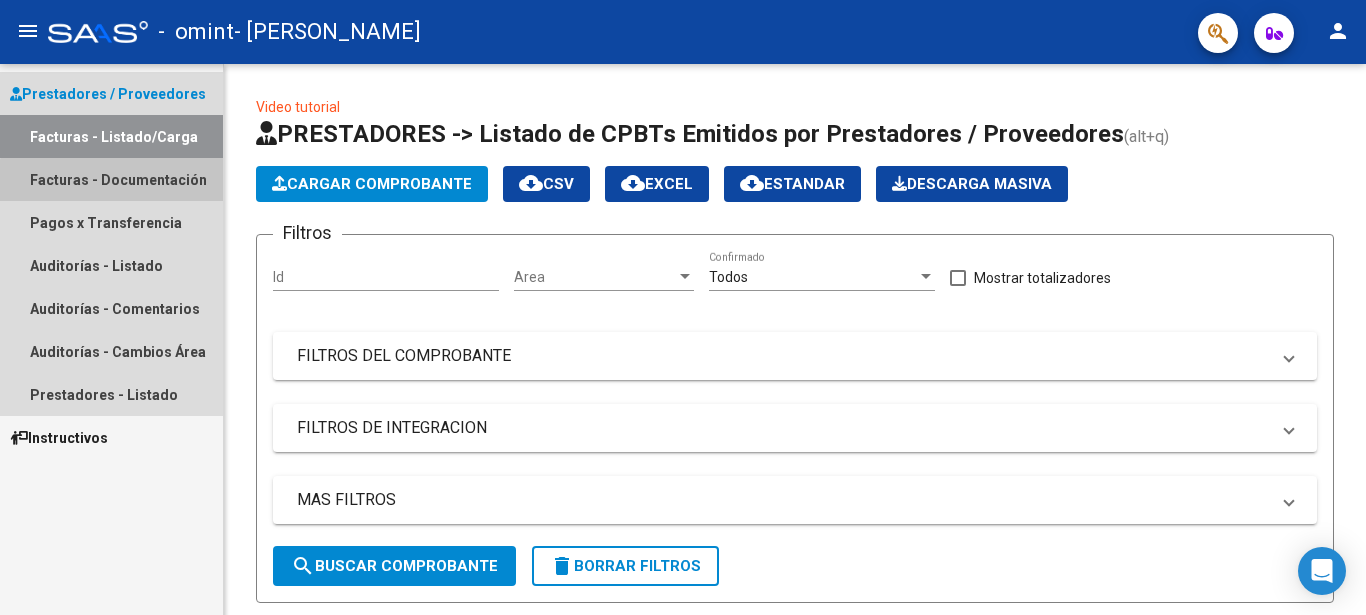 click on "Facturas - Documentación" at bounding box center [111, 179] 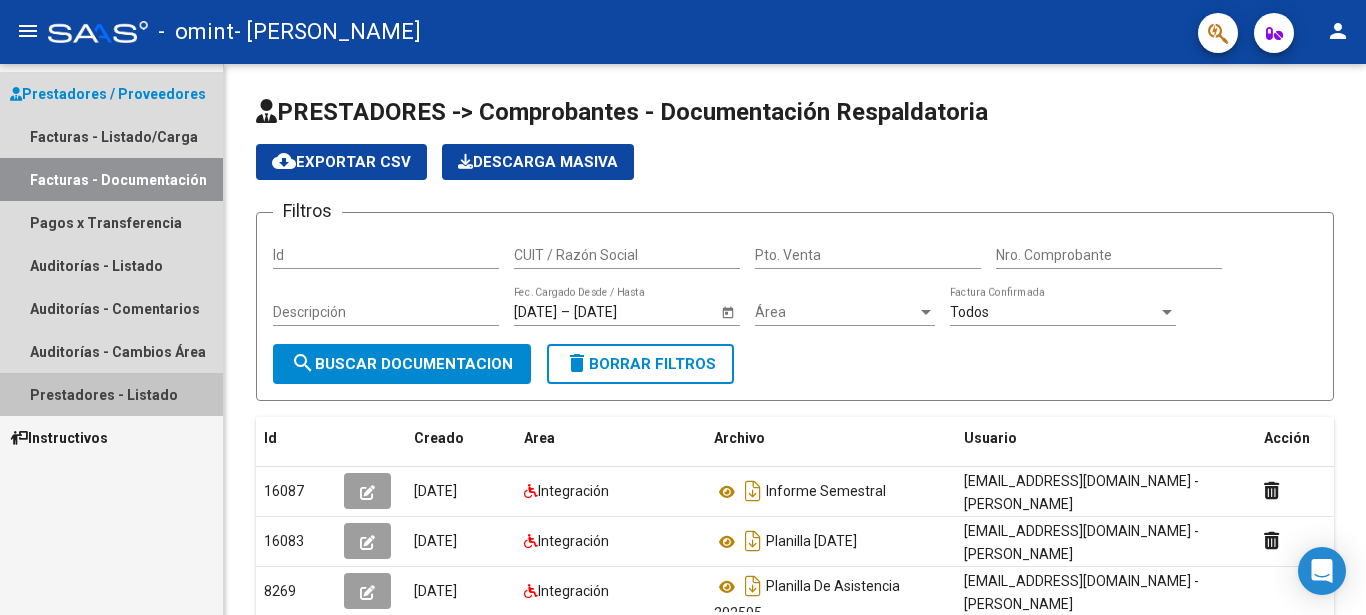 click on "Prestadores - Listado" at bounding box center (111, 394) 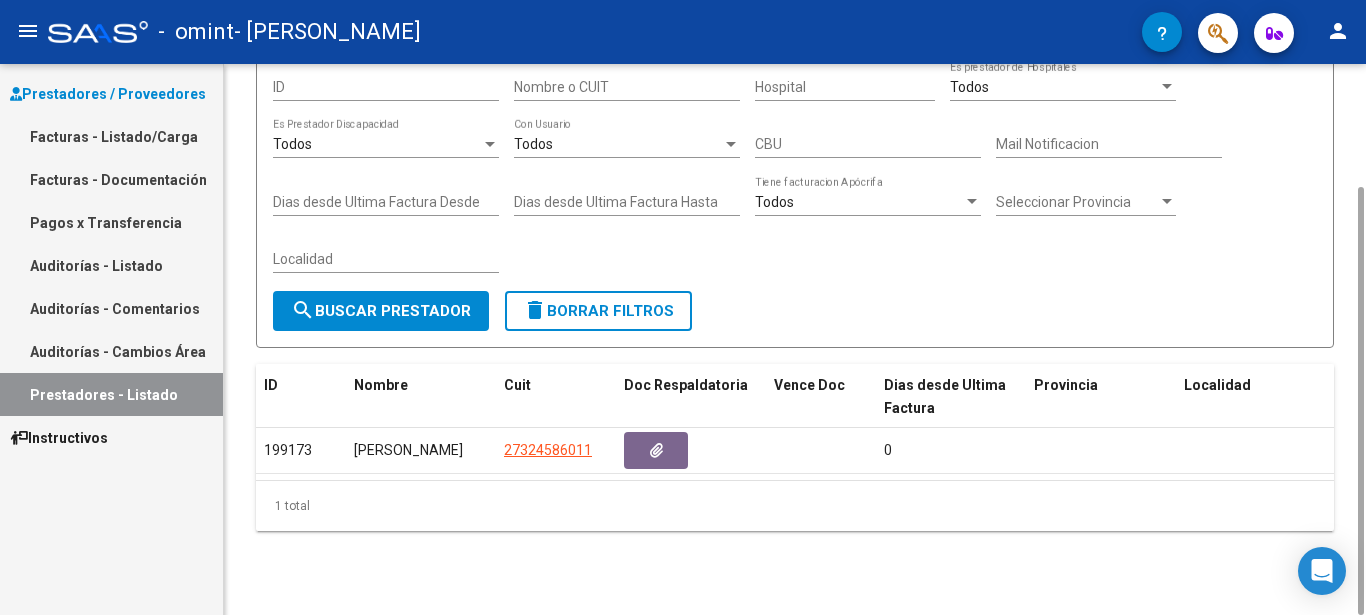 scroll, scrollTop: 155, scrollLeft: 0, axis: vertical 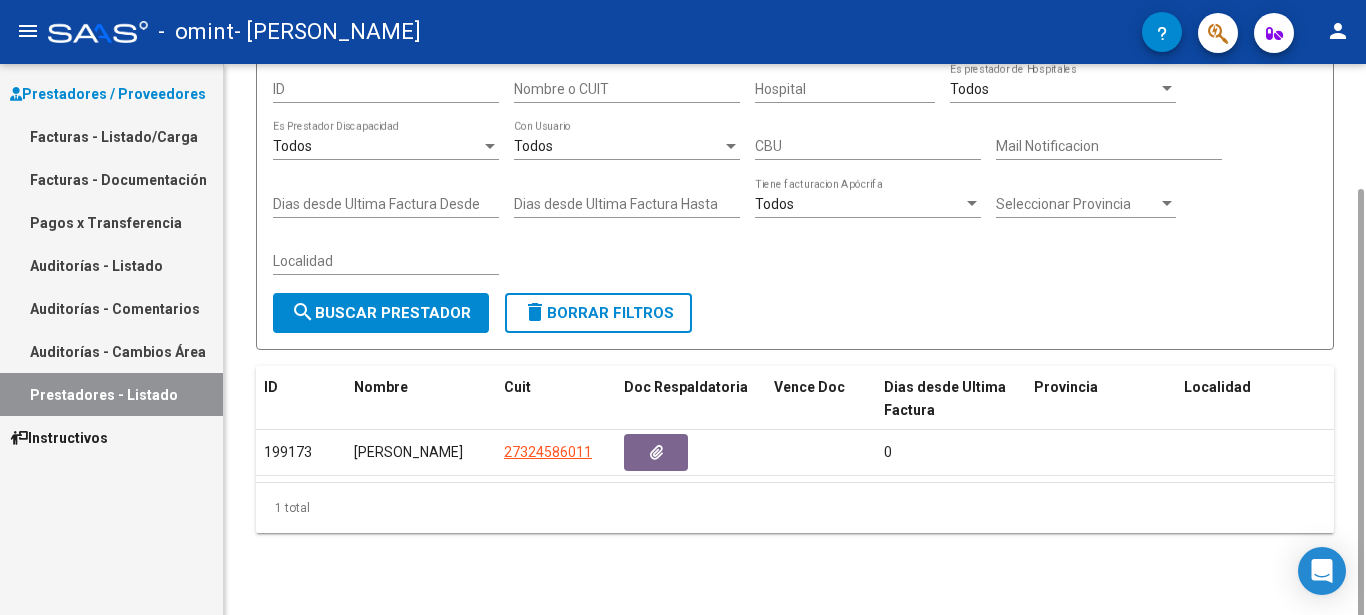 drag, startPoint x: 1360, startPoint y: 206, endPoint x: 1336, endPoint y: 290, distance: 87.36132 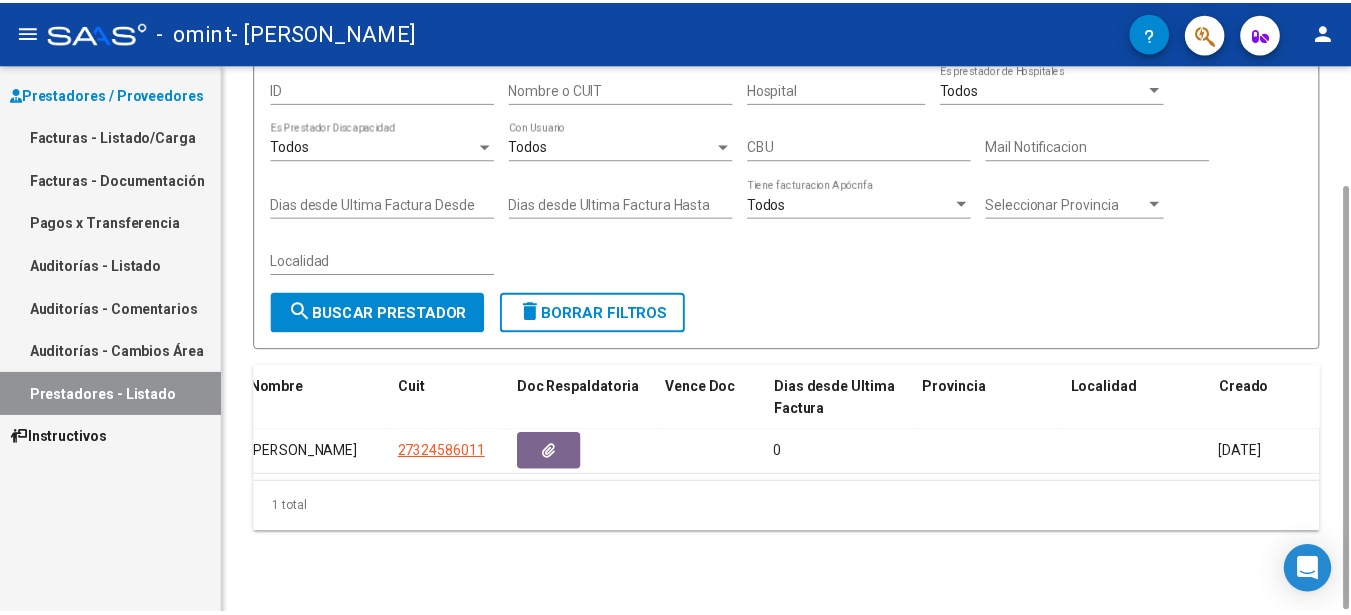 scroll, scrollTop: 0, scrollLeft: 0, axis: both 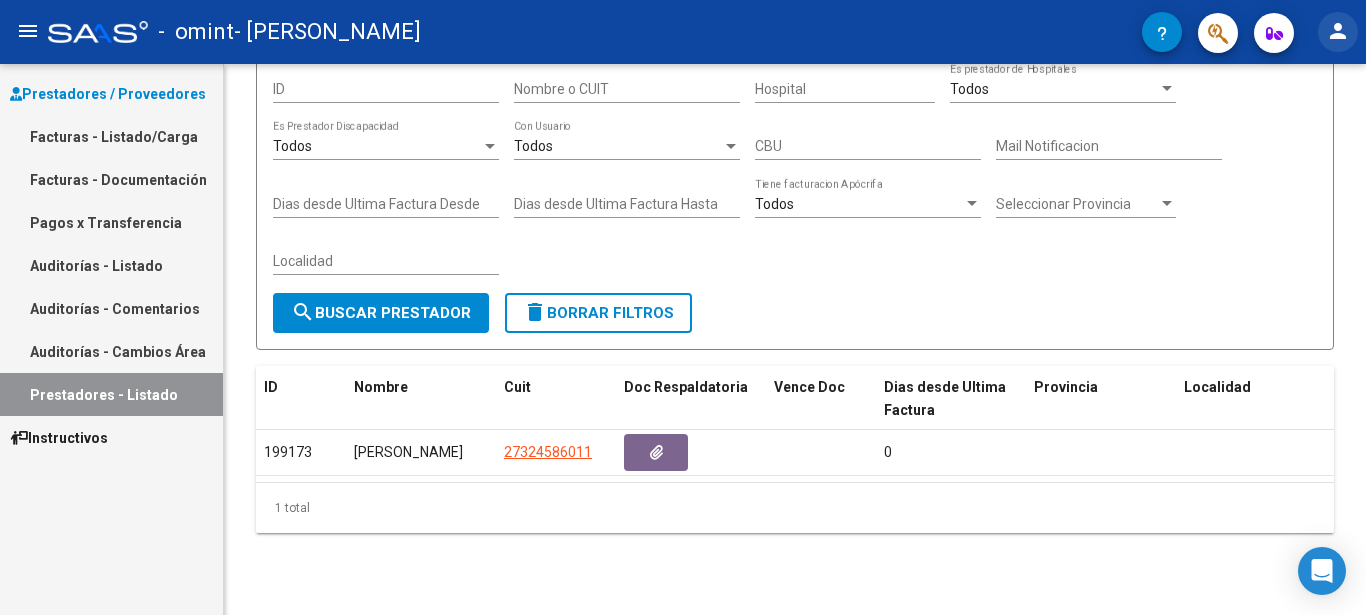 click on "person" 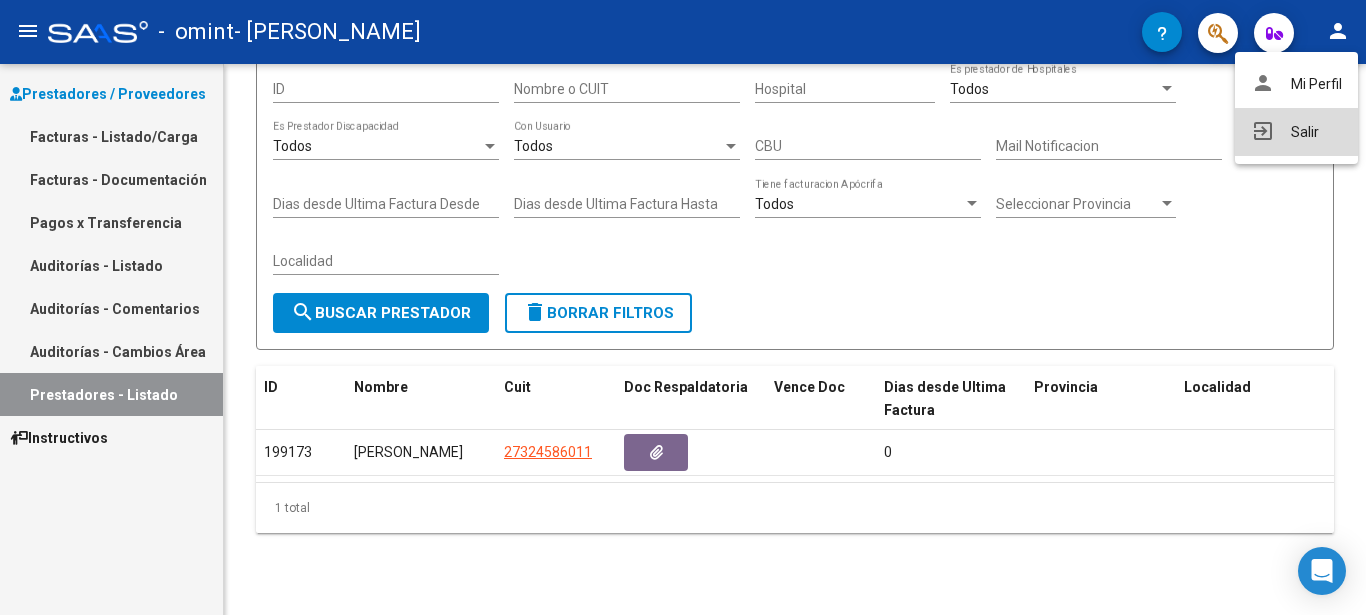 click on "exit_to_app  Salir" at bounding box center [1296, 132] 